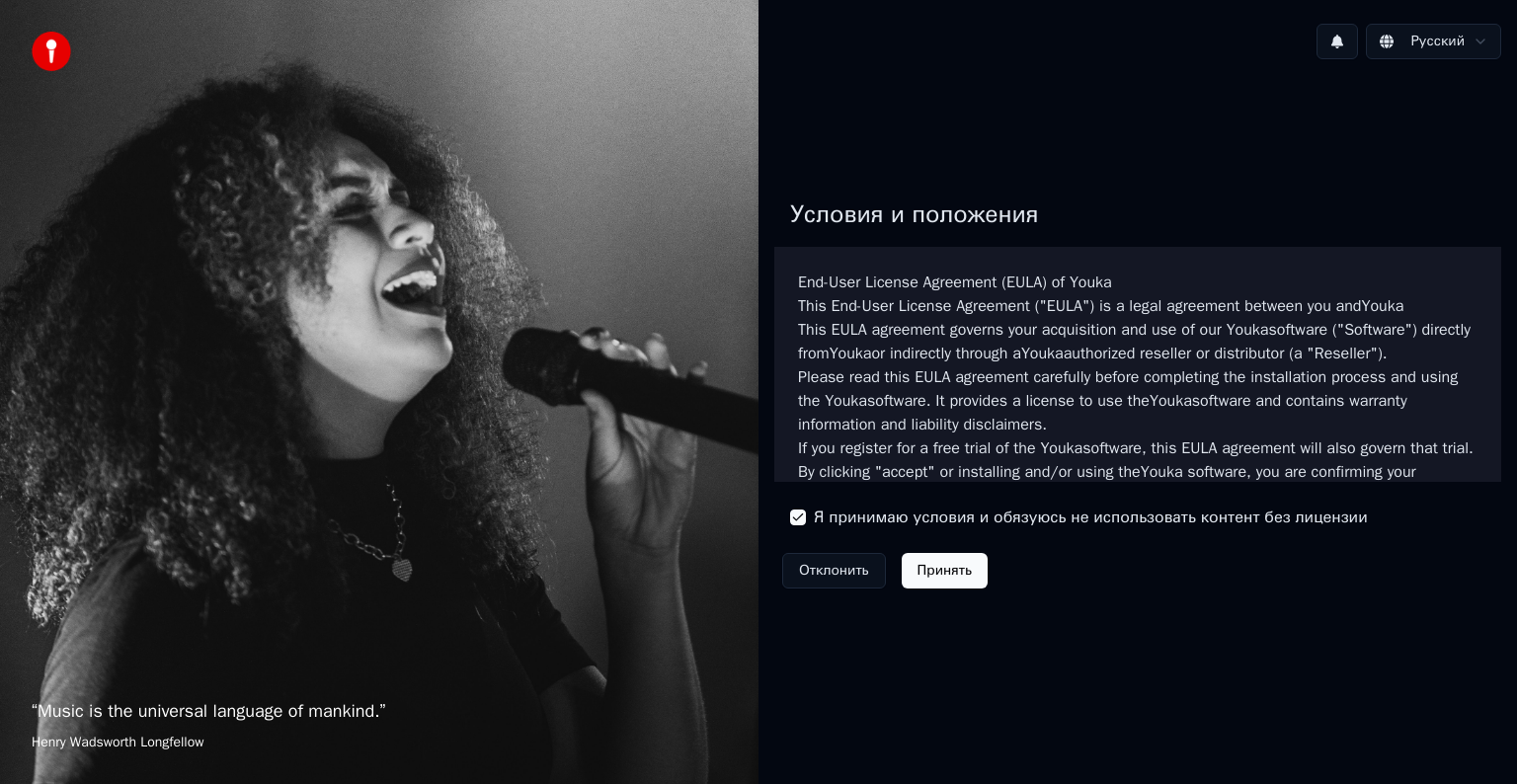 scroll, scrollTop: 0, scrollLeft: 0, axis: both 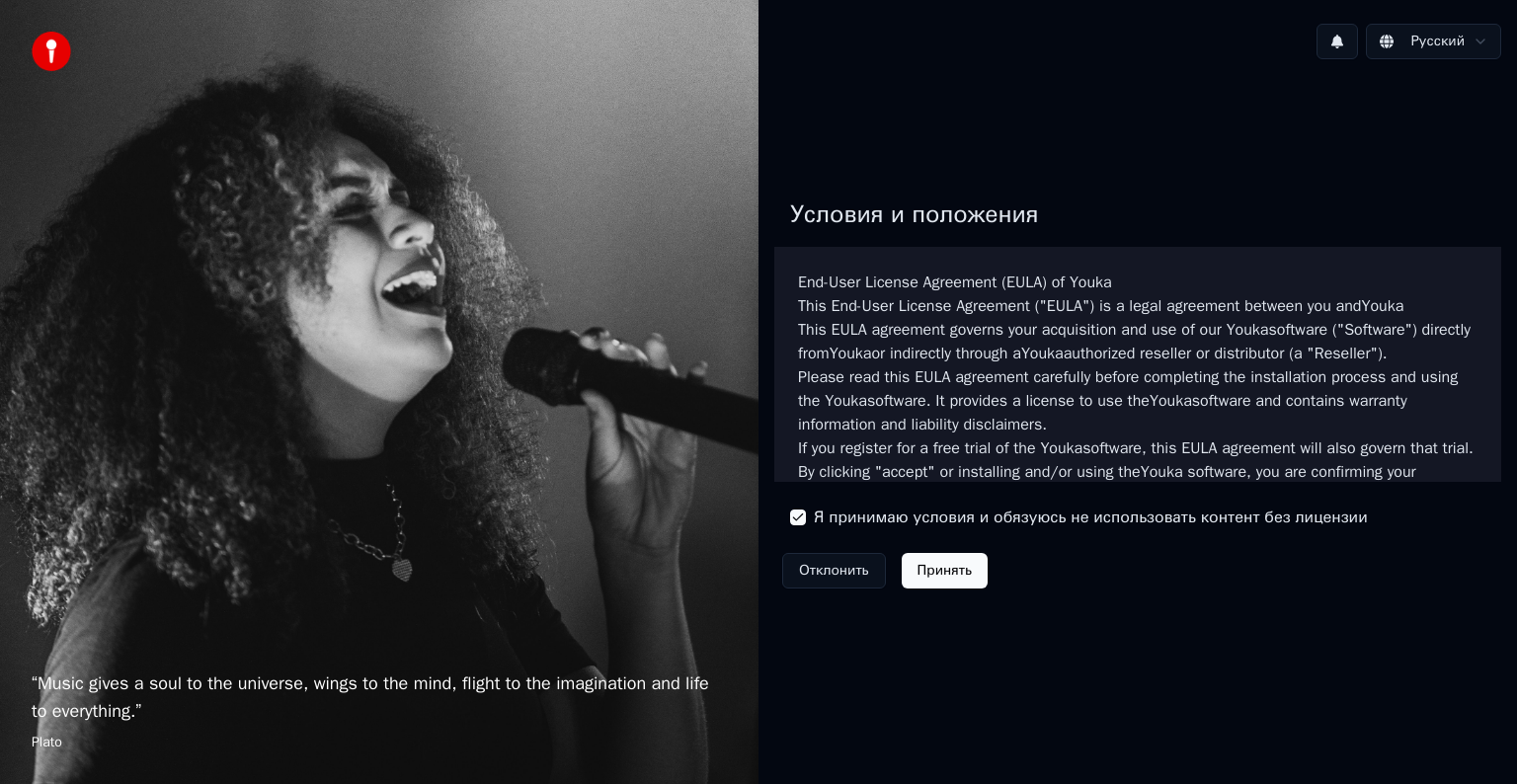 click on "Принять" at bounding box center [944, 571] 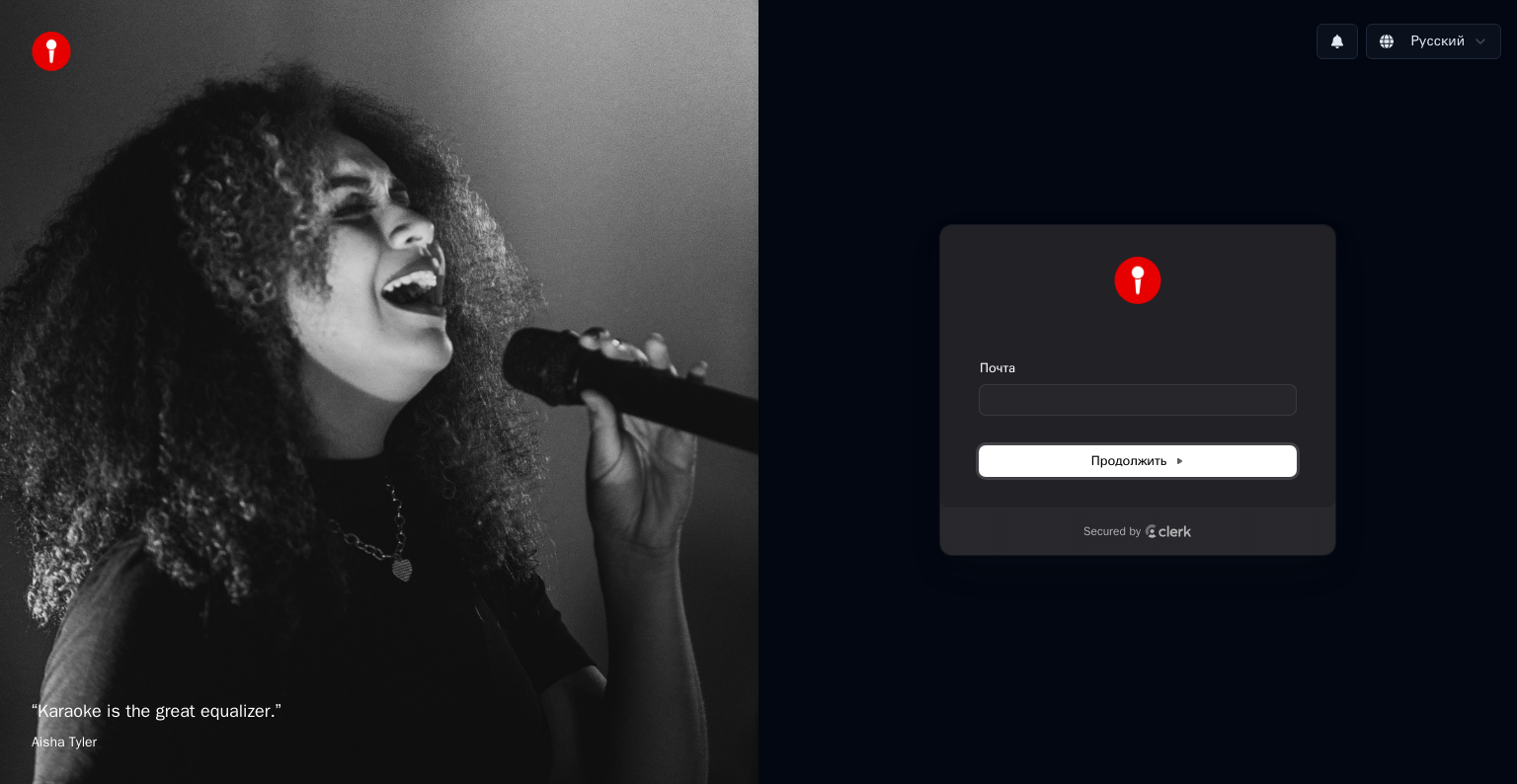 click on "Продолжить" at bounding box center [1138, 461] 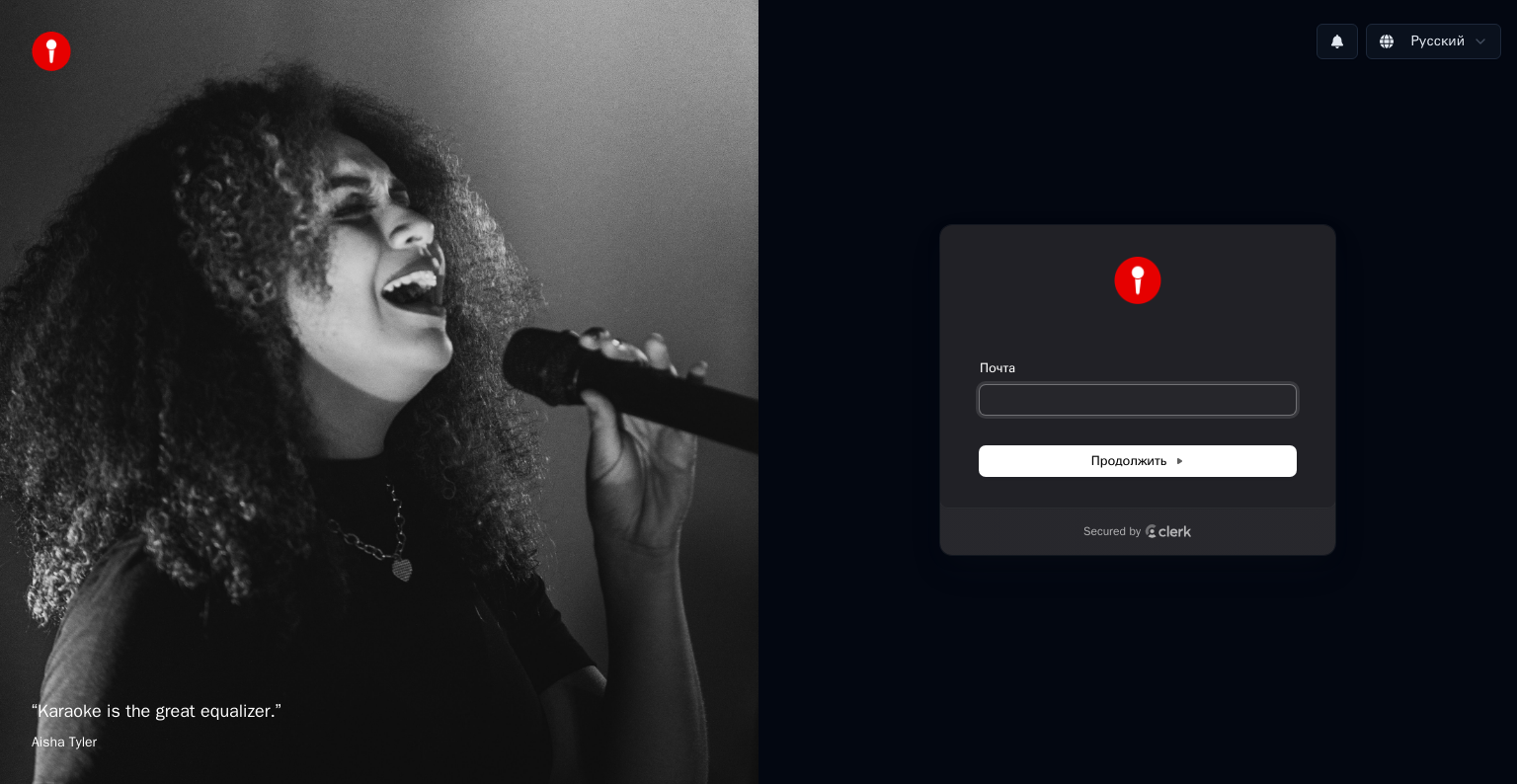 click on "Почта" at bounding box center [1138, 400] 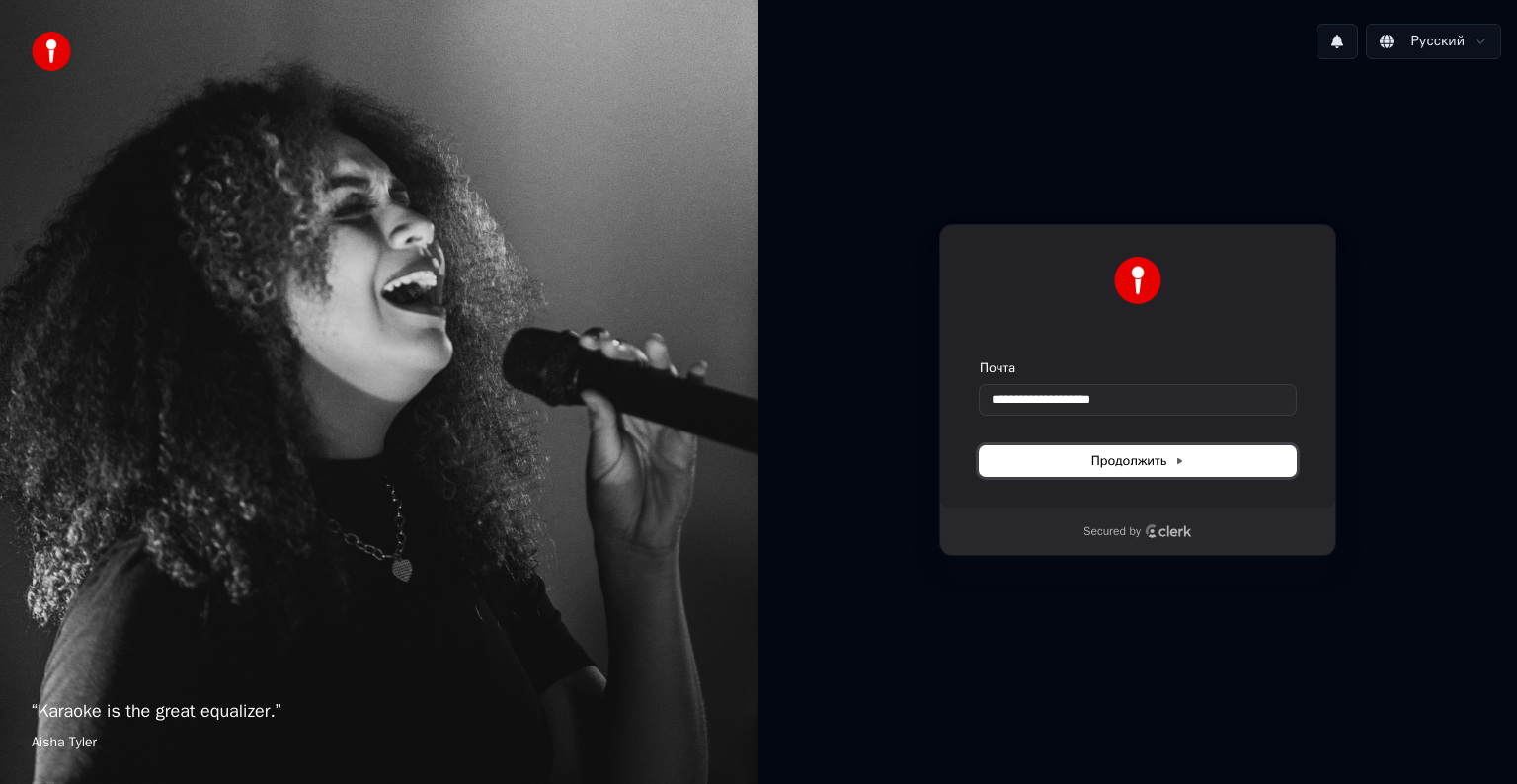 click on "Продолжить" at bounding box center (1138, 461) 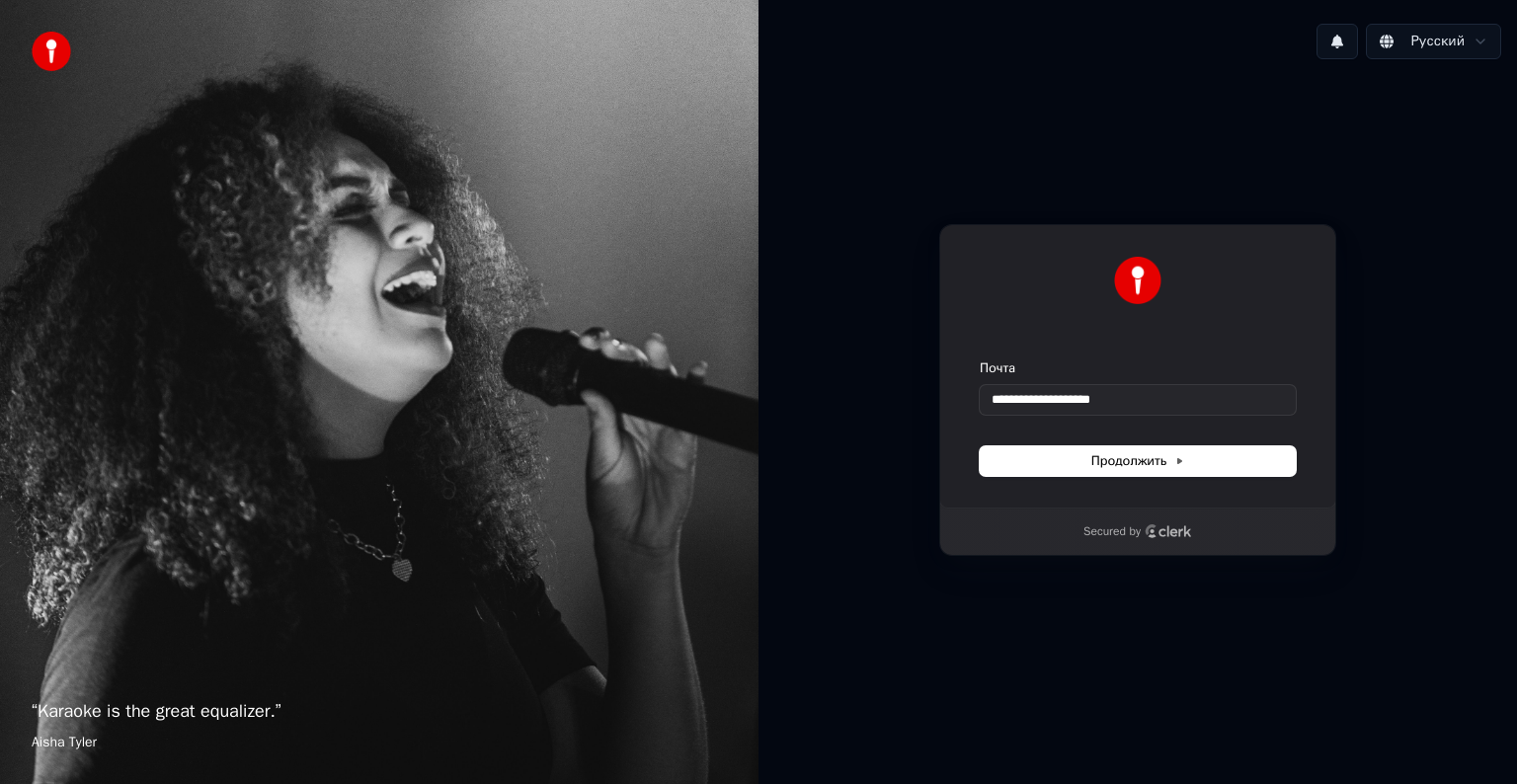 type on "**********" 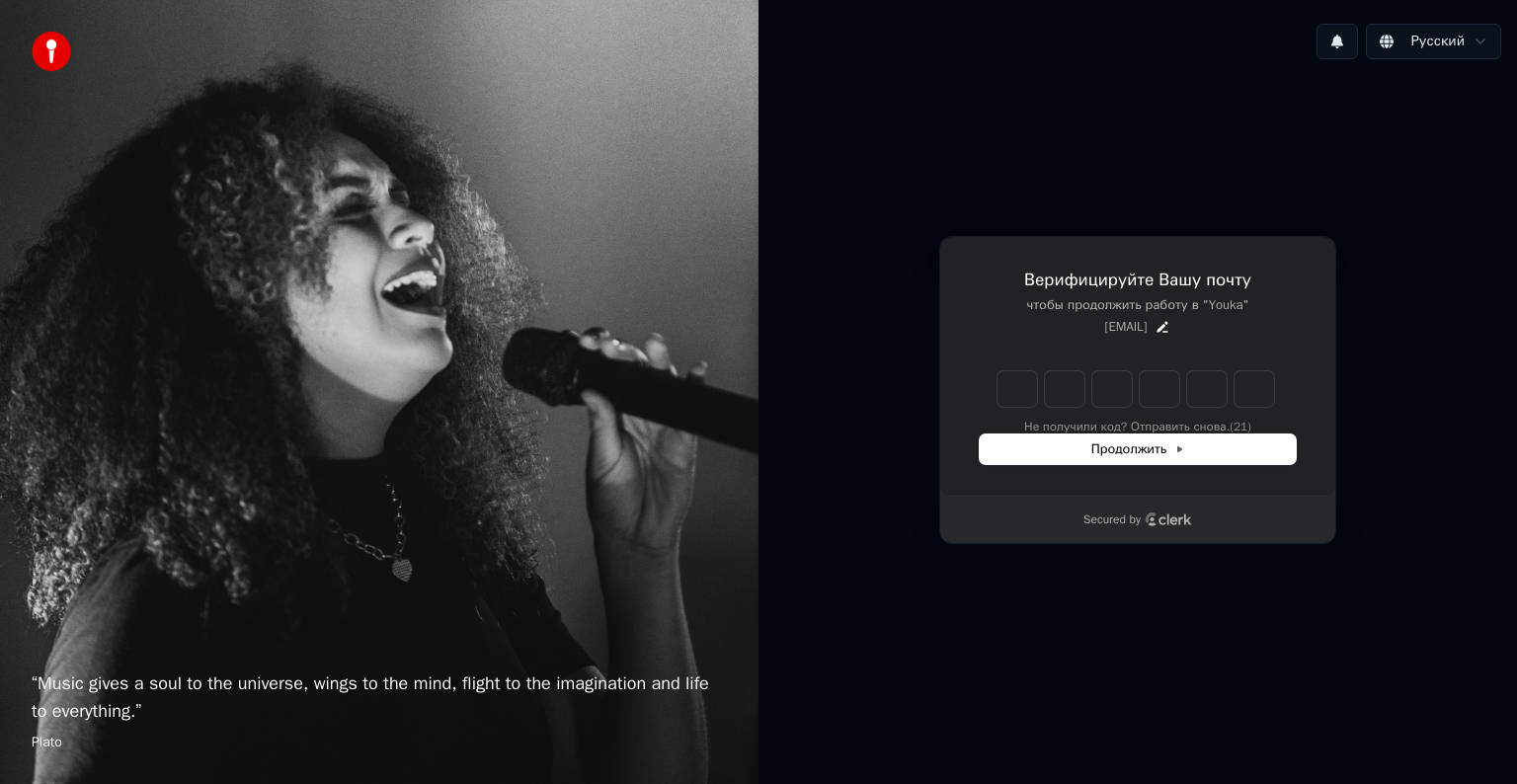type on "*" 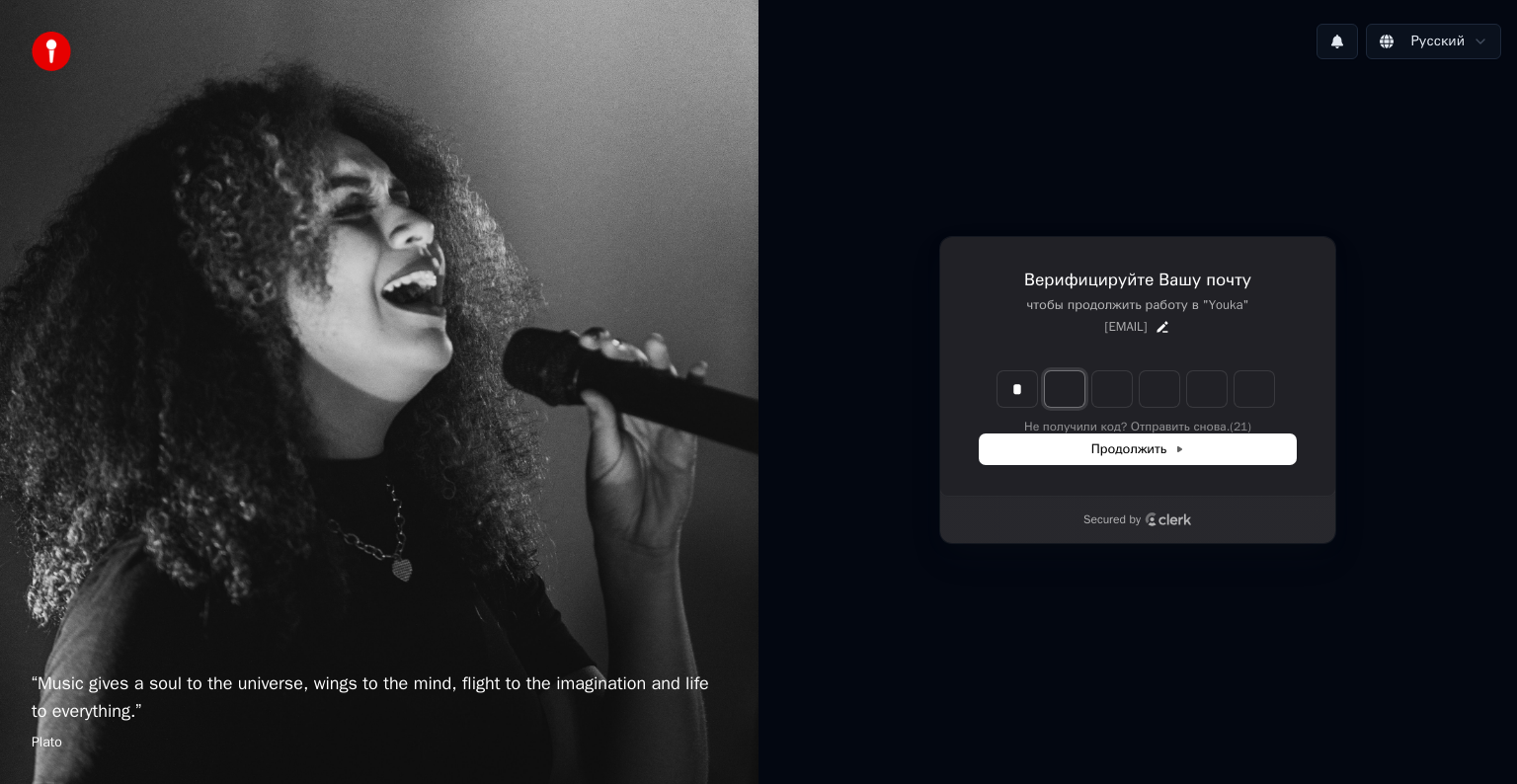 type on "*" 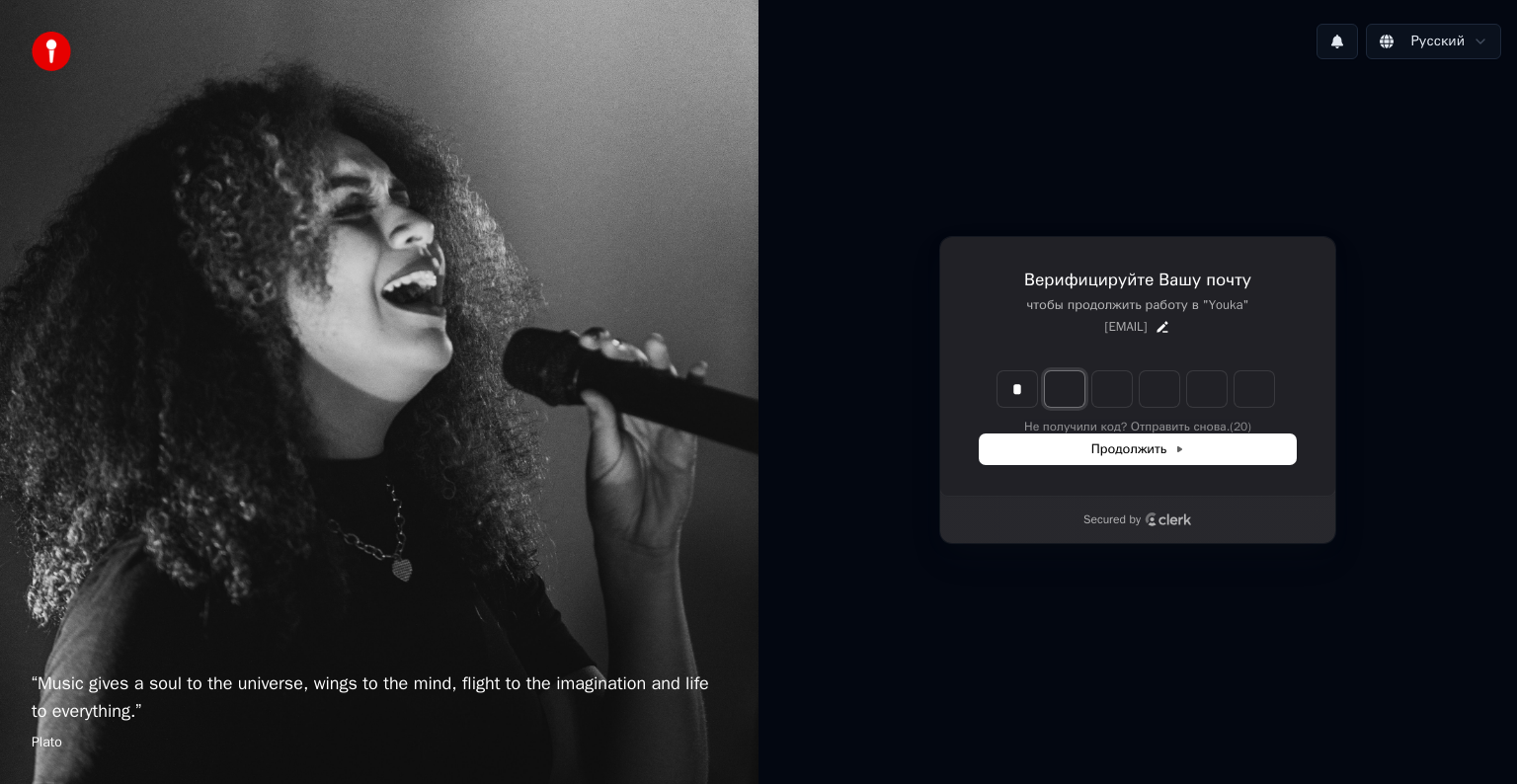 type on "*" 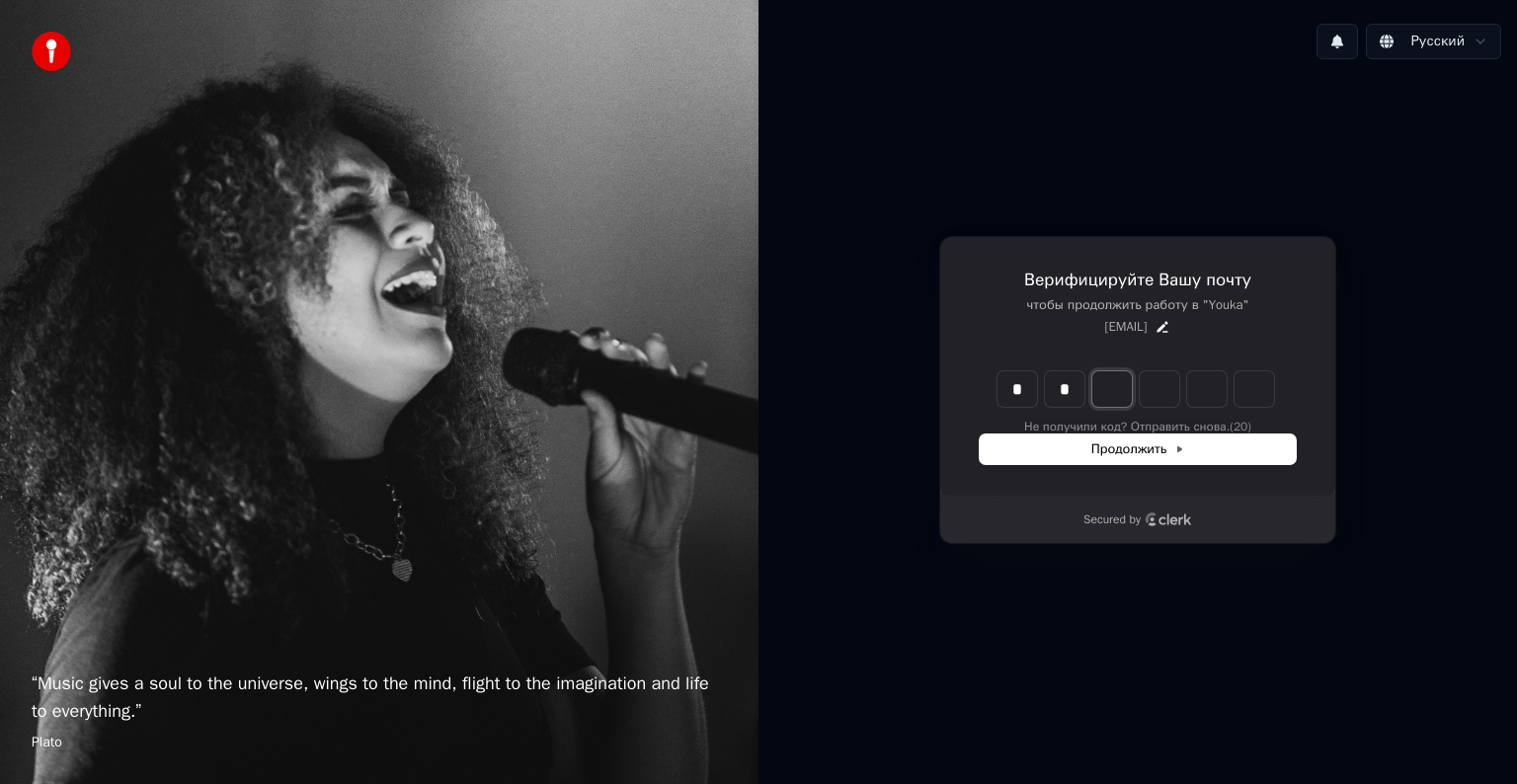 type on "**" 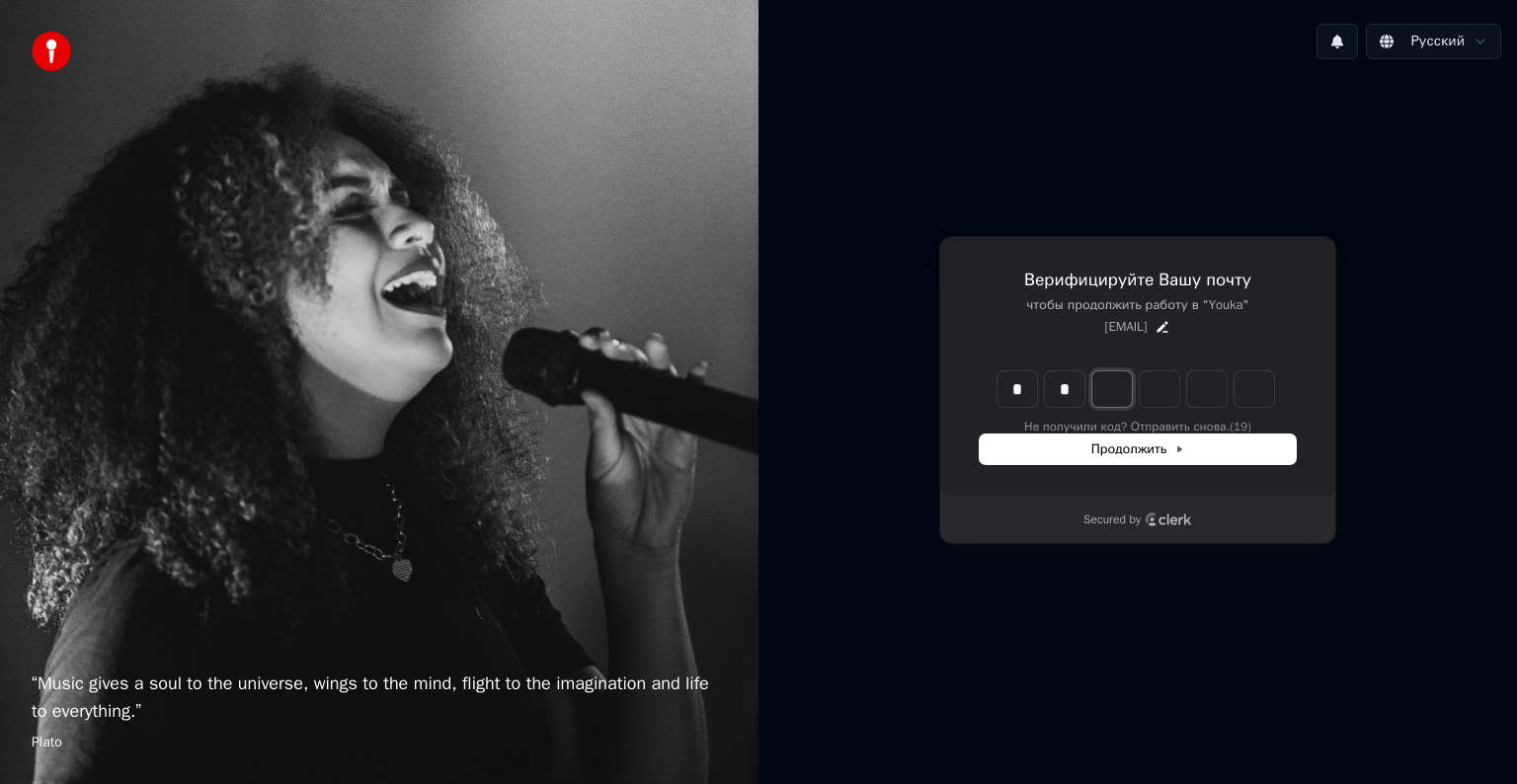 type on "*" 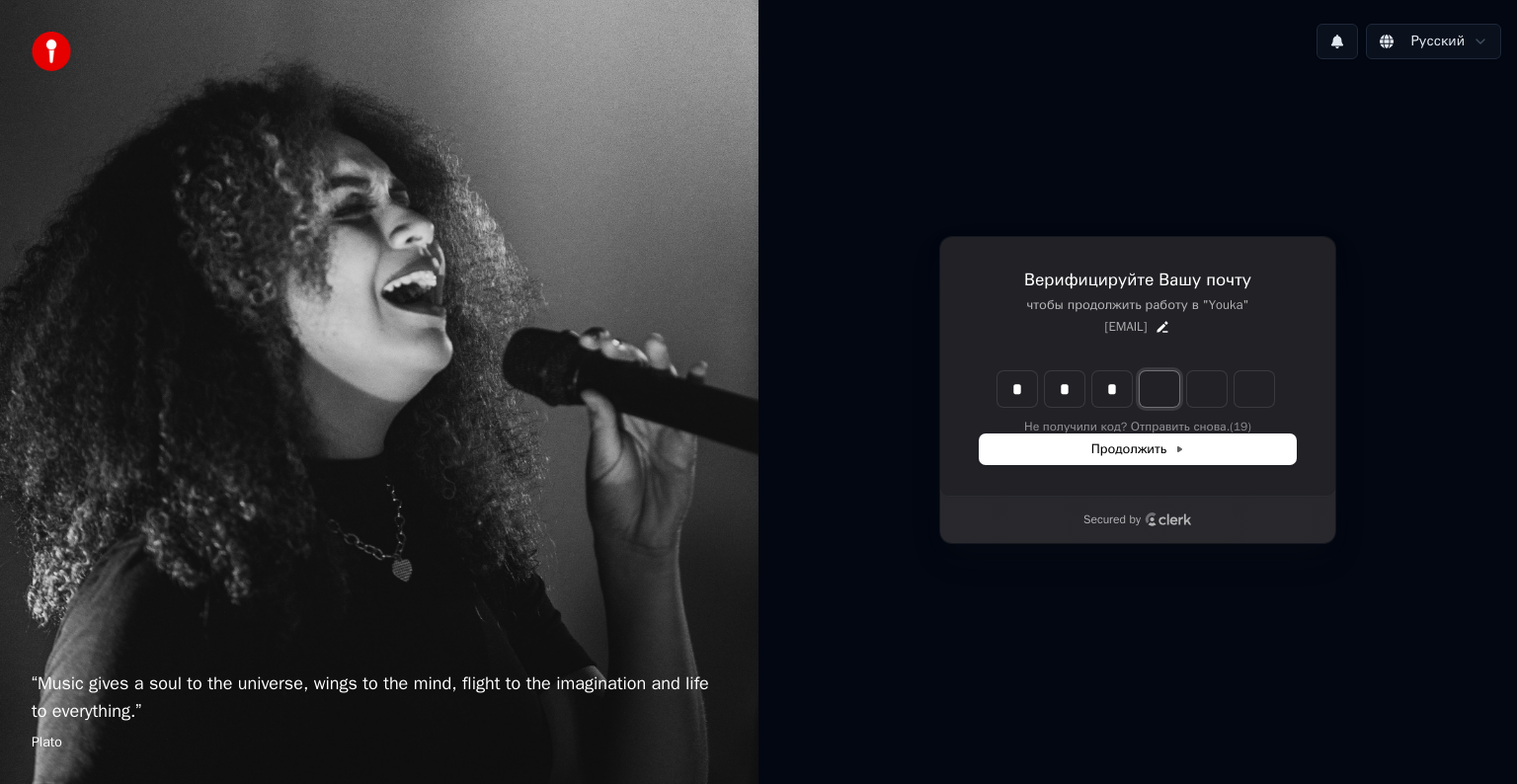 type on "***" 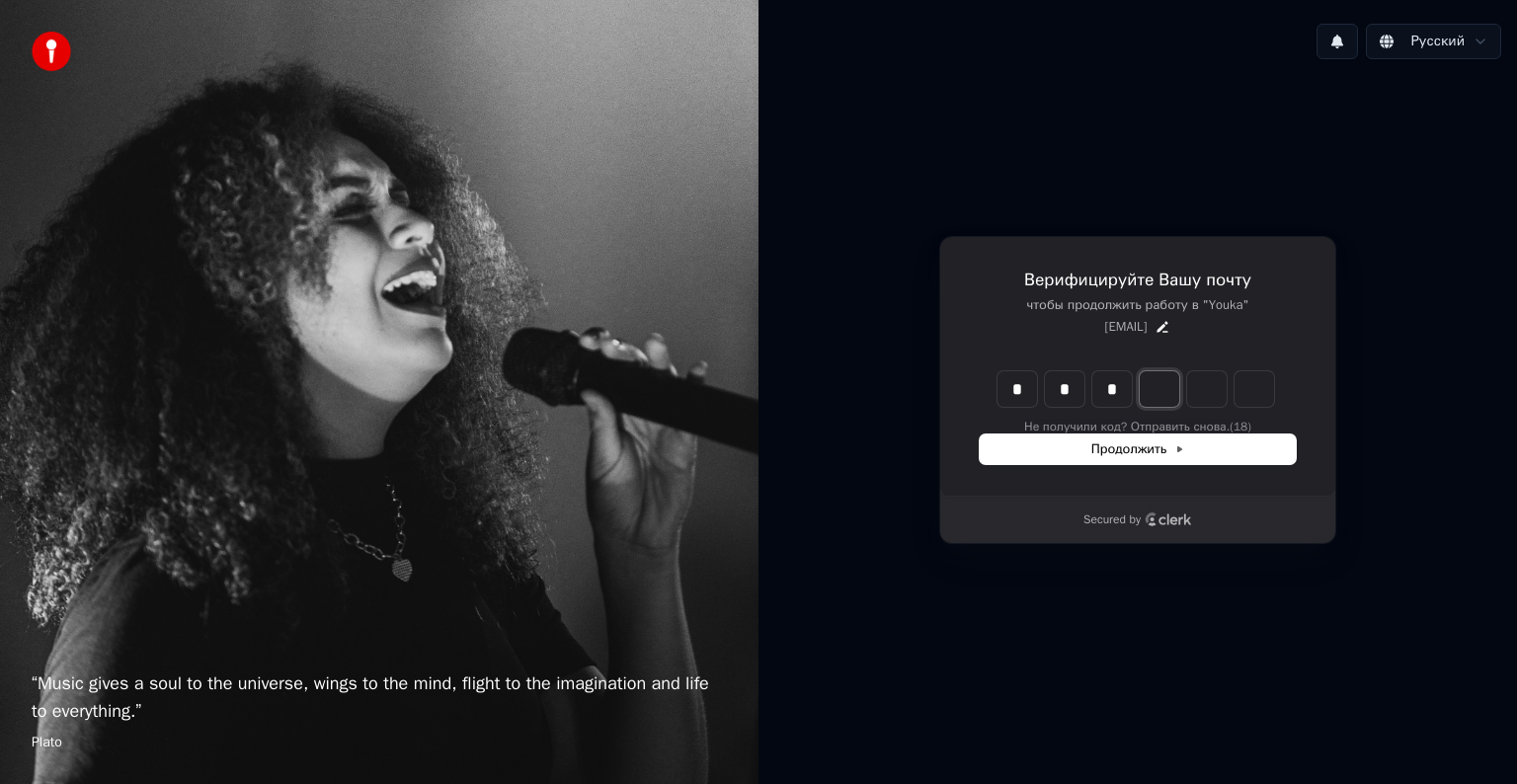 type on "*" 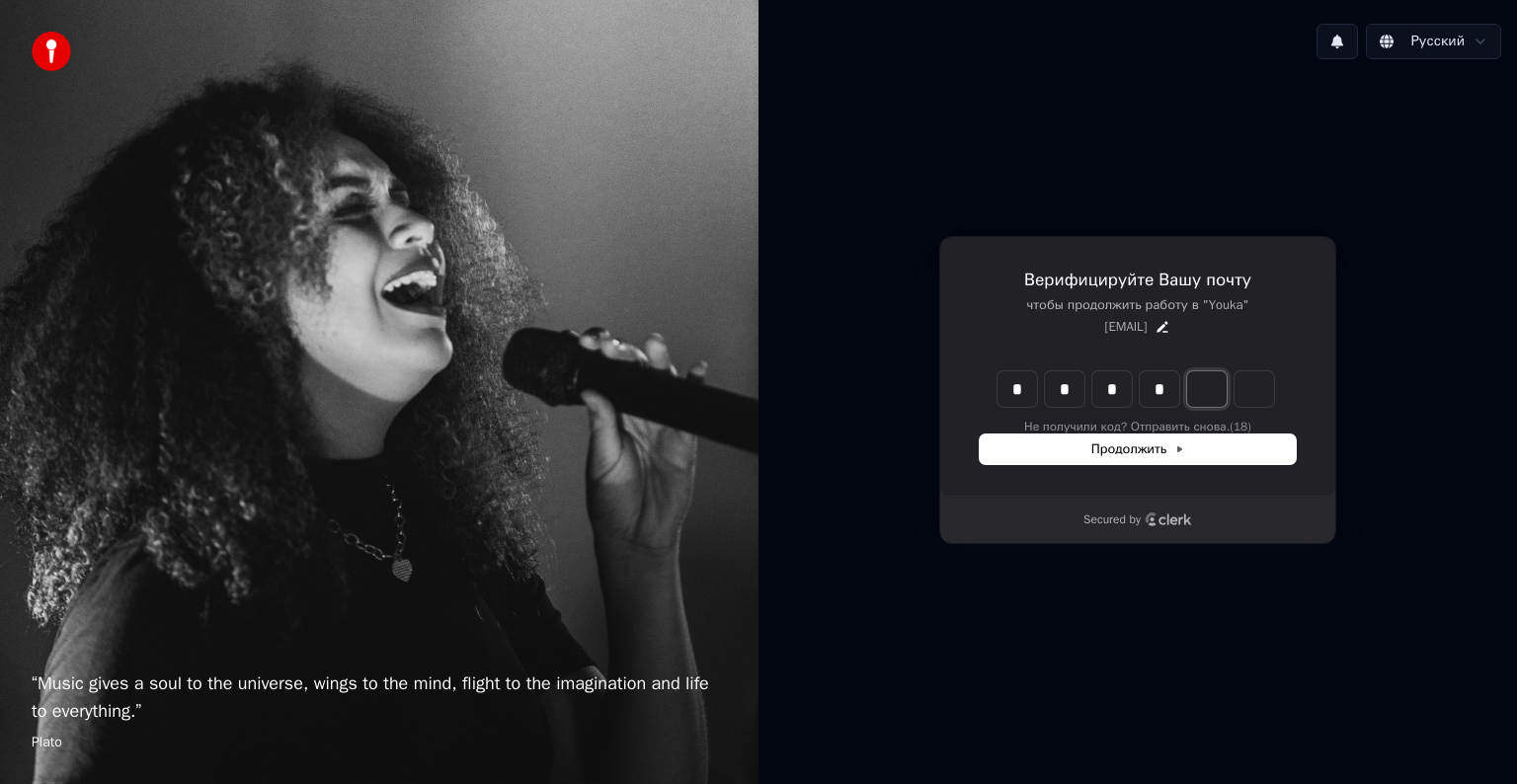 type on "****" 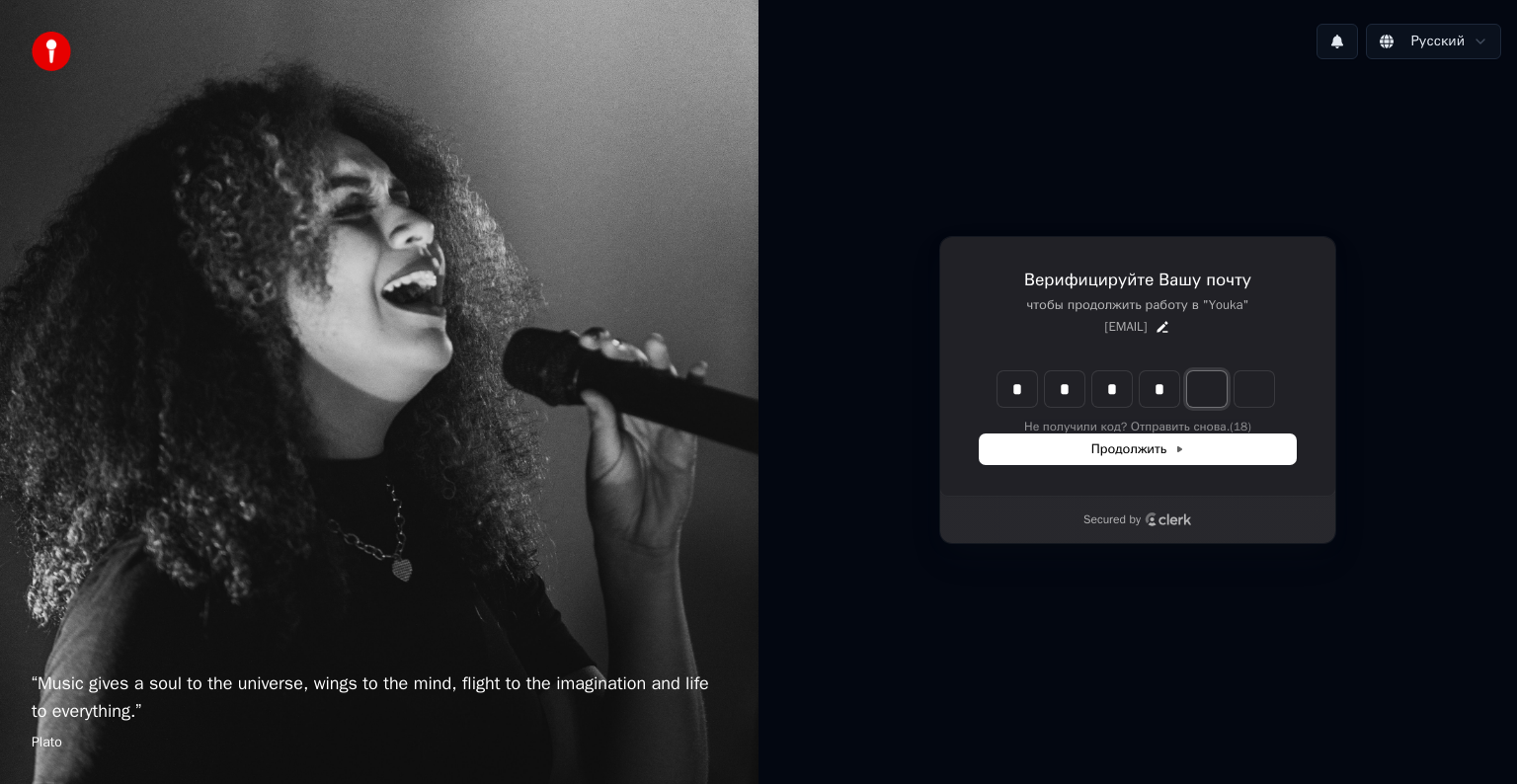 type on "*" 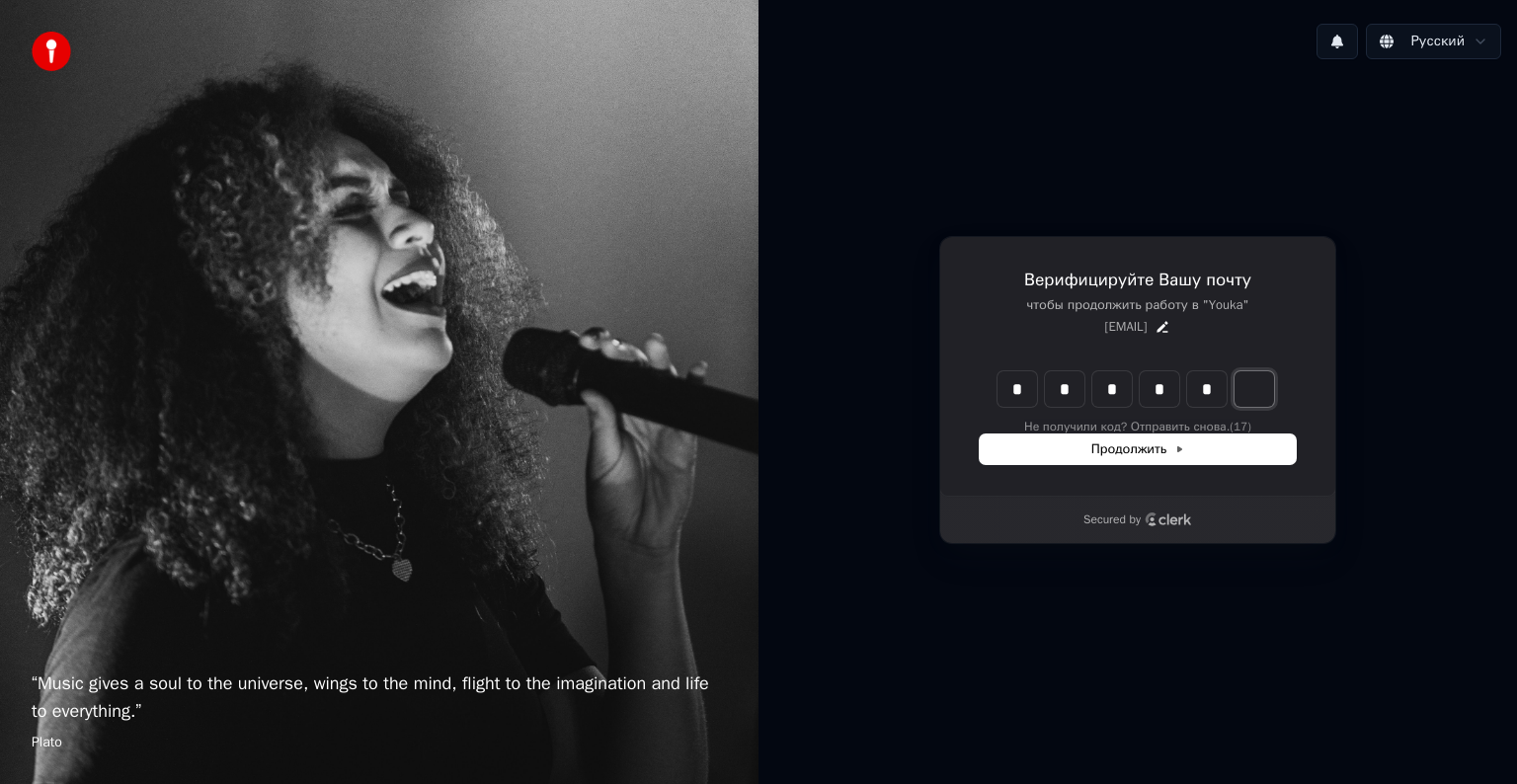 type on "******" 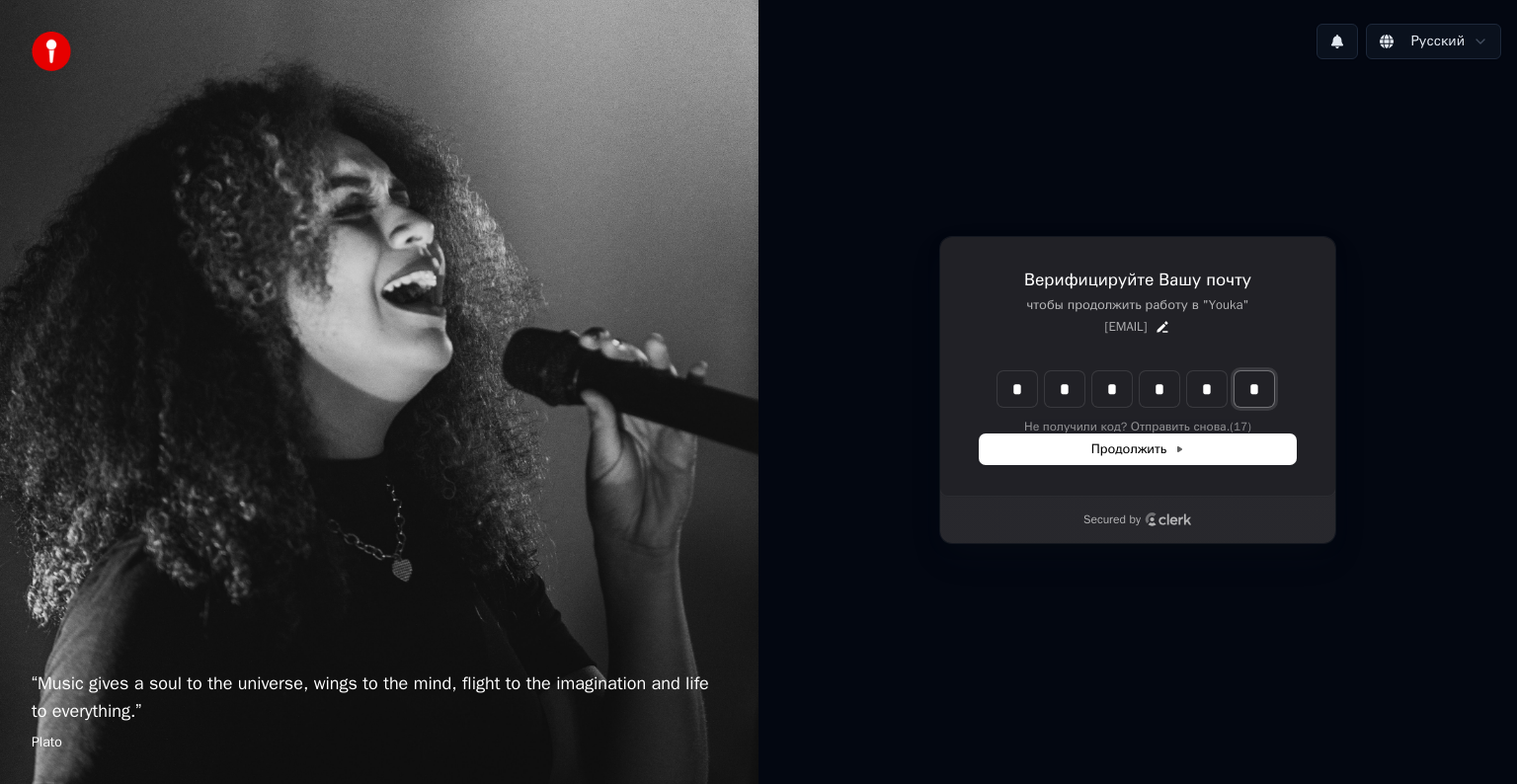 type on "*" 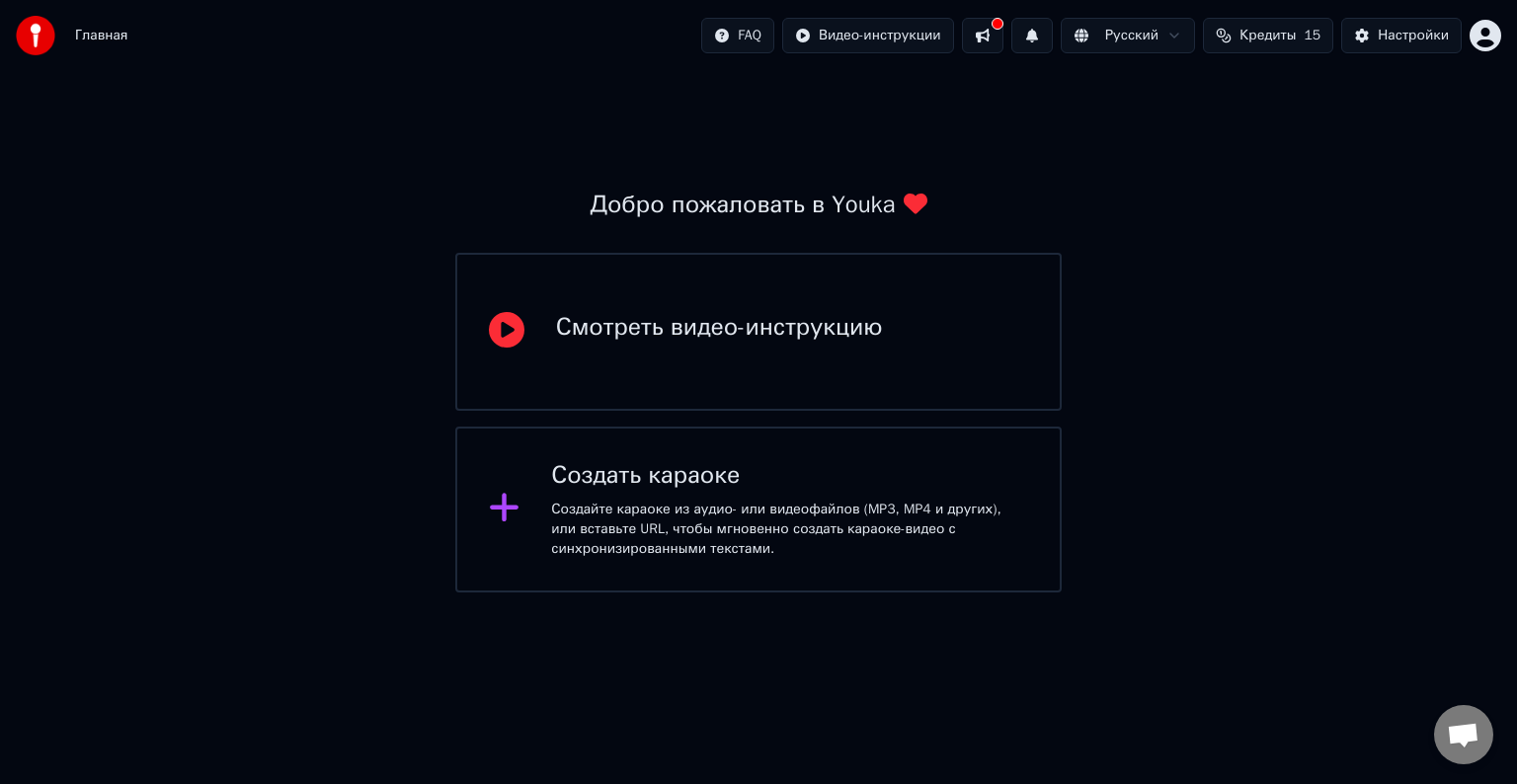 click on "Создать караоке Создайте караоке из аудио- или видеофайлов (MP3, MP4 и других), или вставьте URL, чтобы мгновенно создать караоке-видео с синхронизированными текстами." at bounding box center [758, 510] 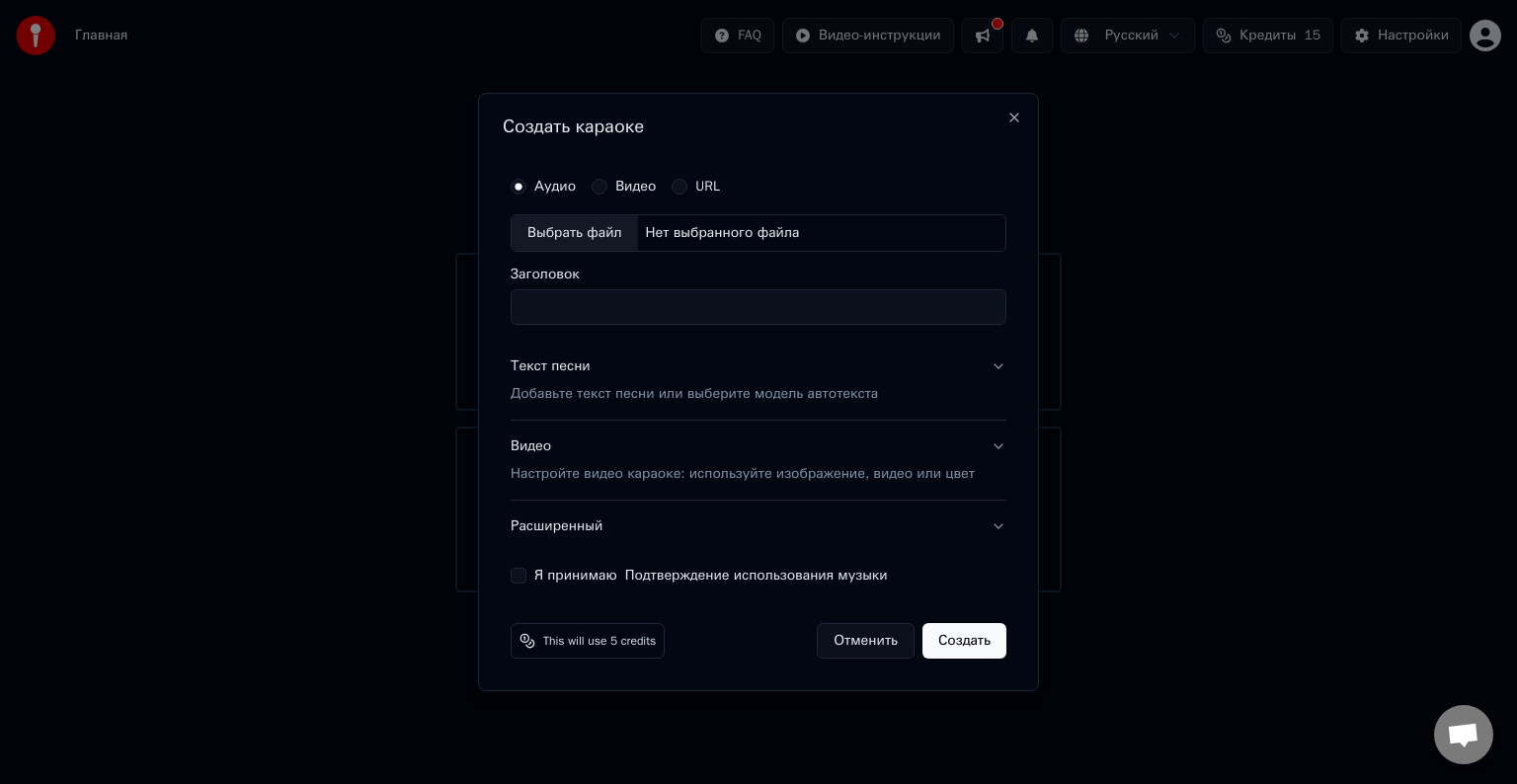 click on "Аудио Видео URL Выбрать файл Нет выбранного файла Заголовок Текст песни Добавьте текст песни или выберите модель автотекста Видео Настройте видео караоке: используйте изображение, видео или цвет Расширенный Я принимаю   Подтверждение использования музыки" at bounding box center [758, 375] 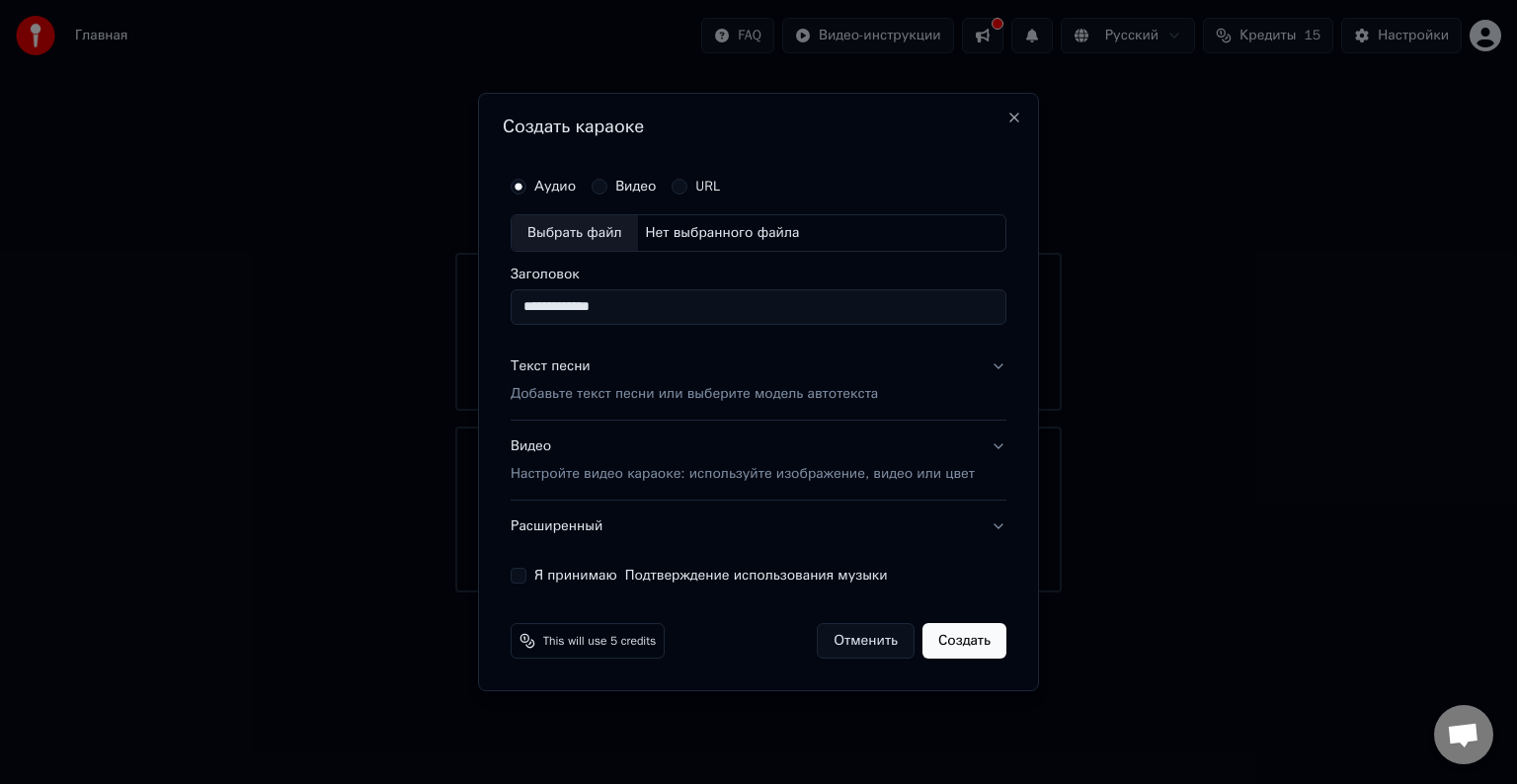 click on "Выбрать файл" at bounding box center [575, 233] 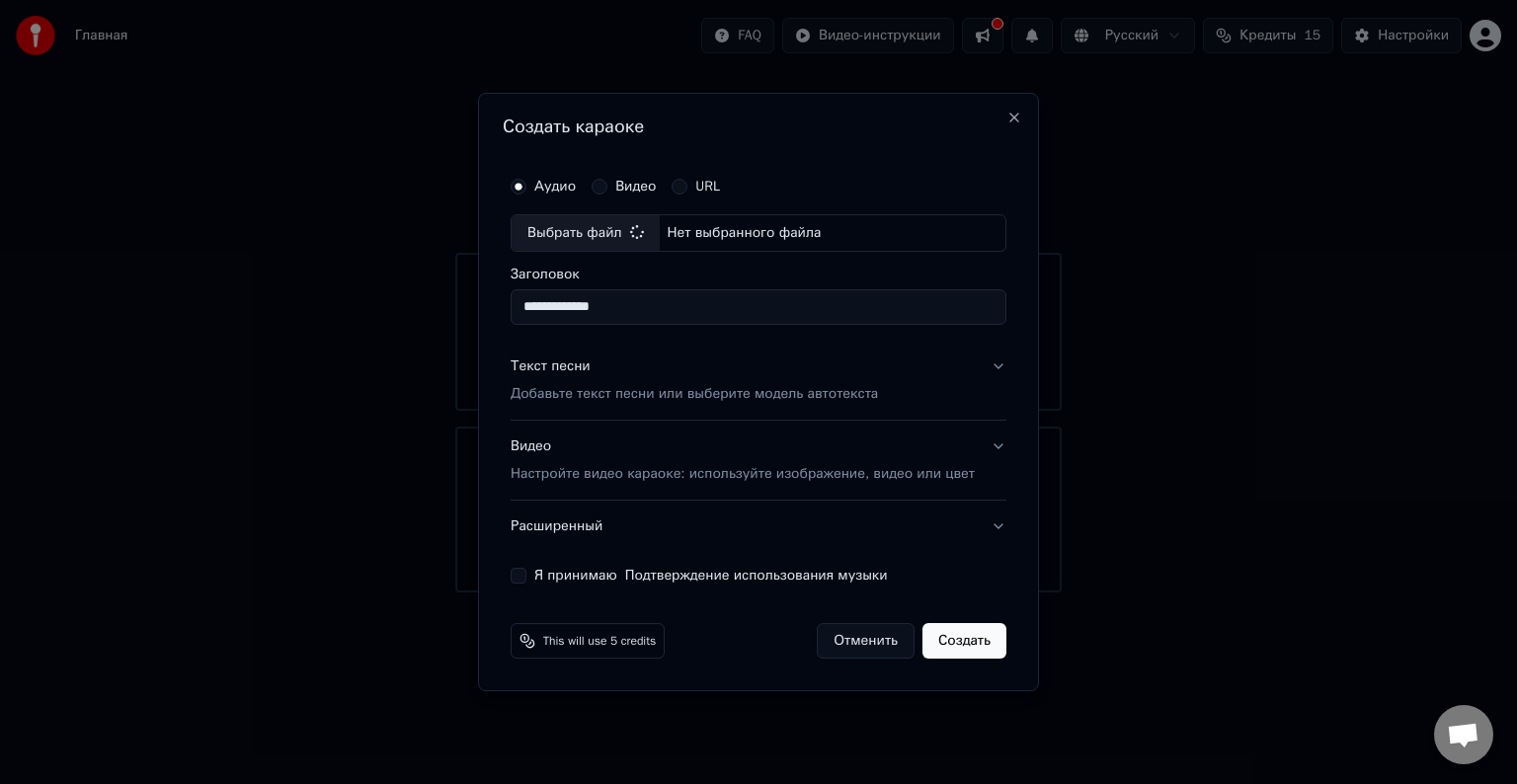 click on "Добавьте текст песни или выберите модель автотекста" at bounding box center (694, 394) 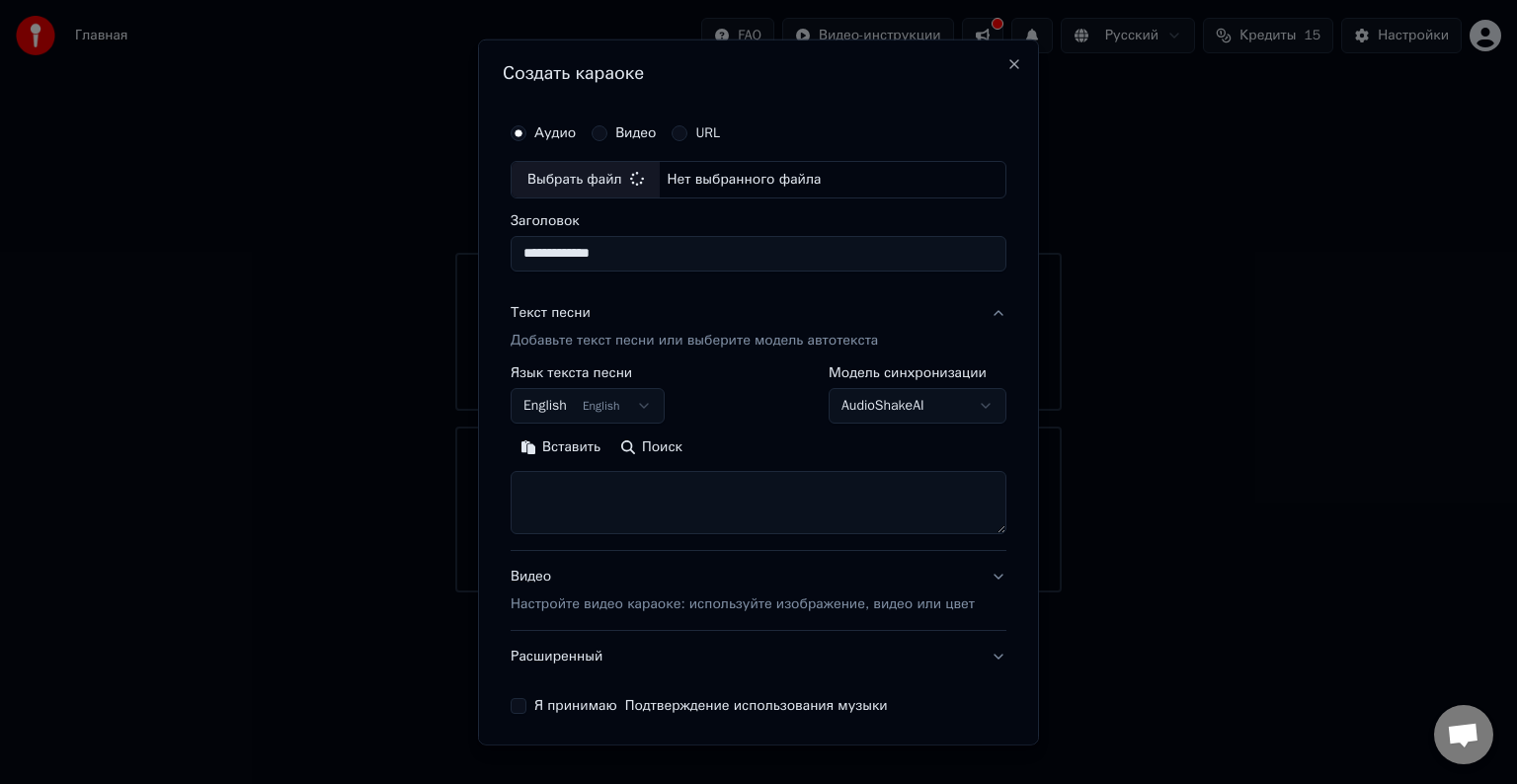 type on "**********" 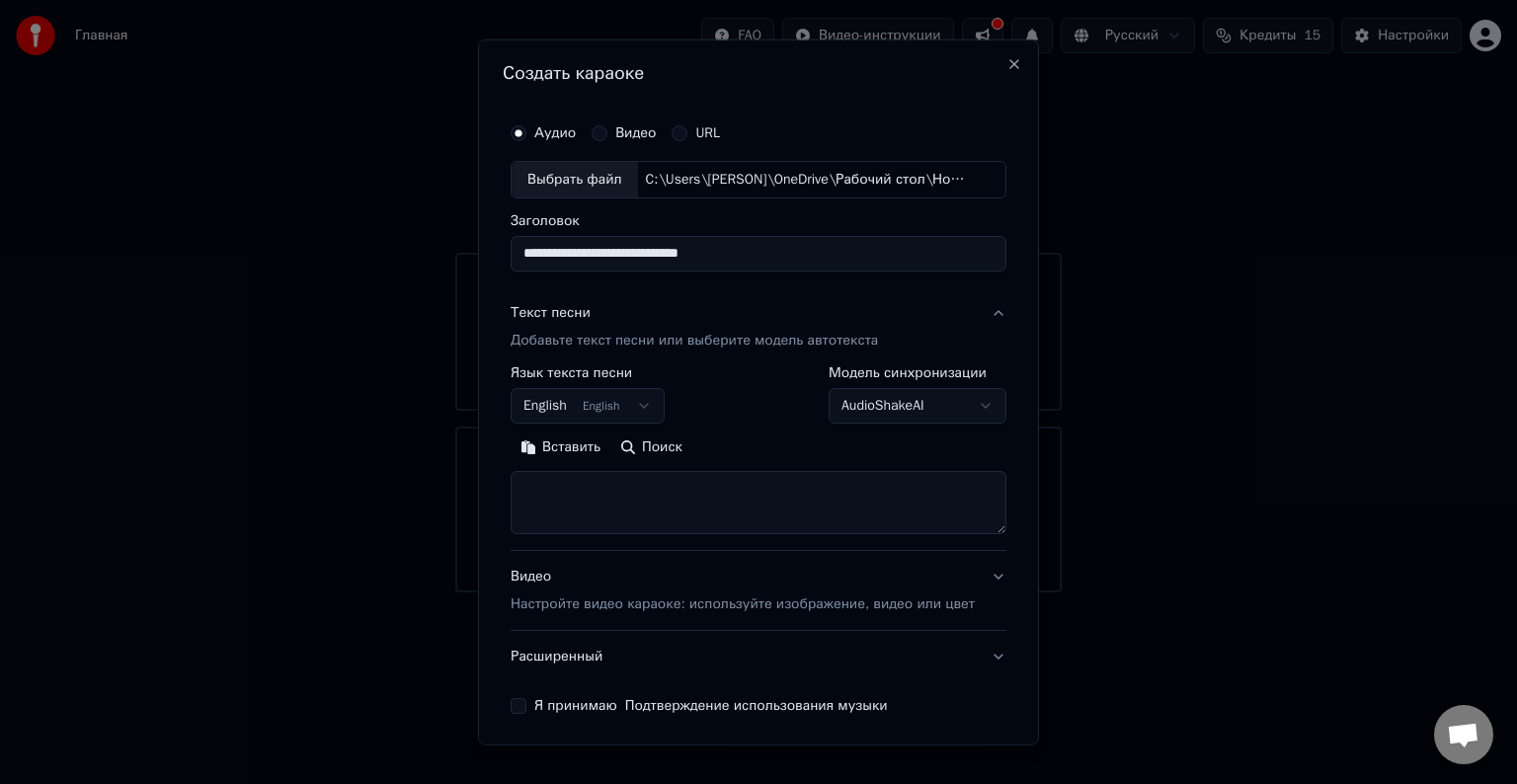 click on "English English" at bounding box center (588, 406) 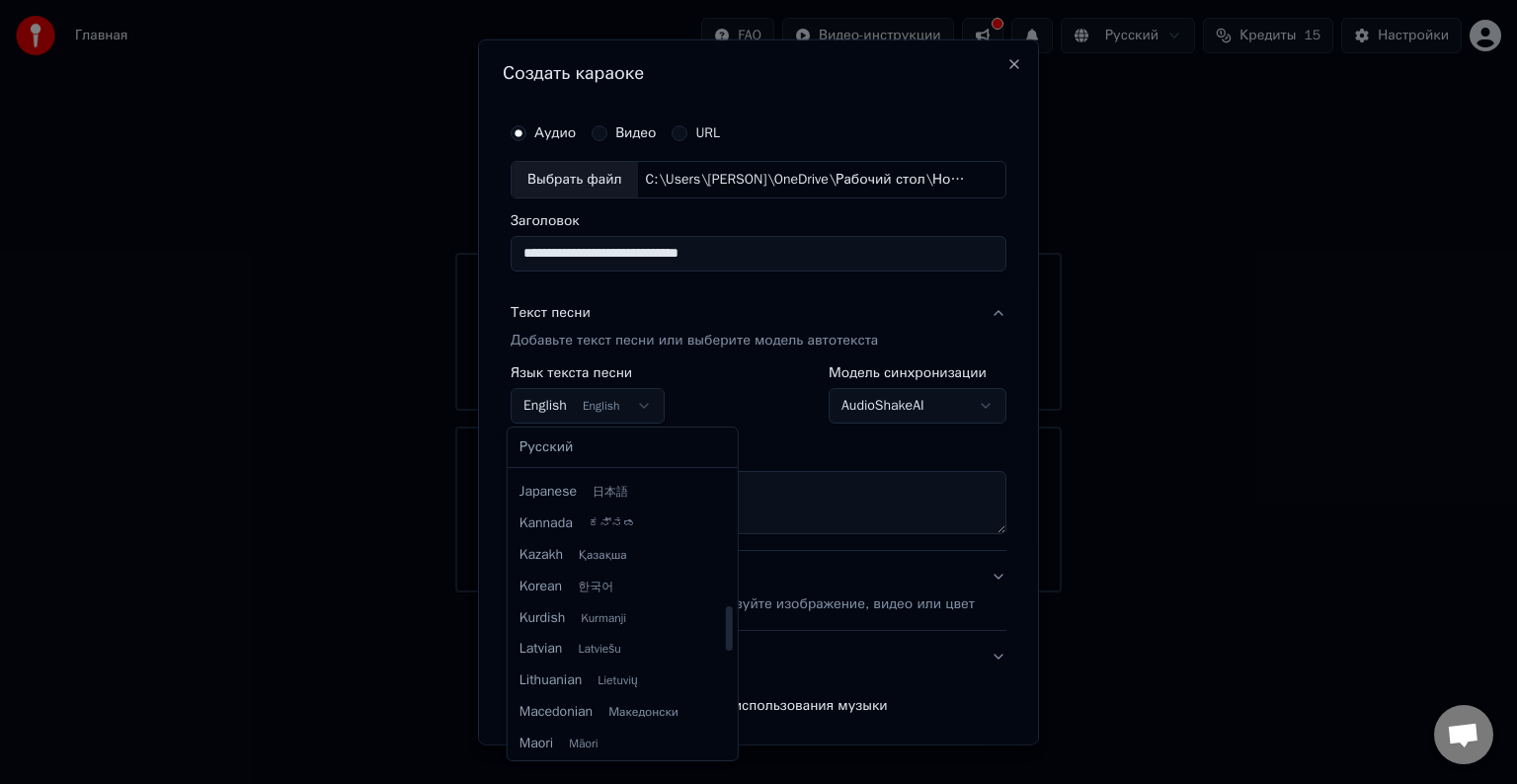 scroll, scrollTop: 849, scrollLeft: 0, axis: vertical 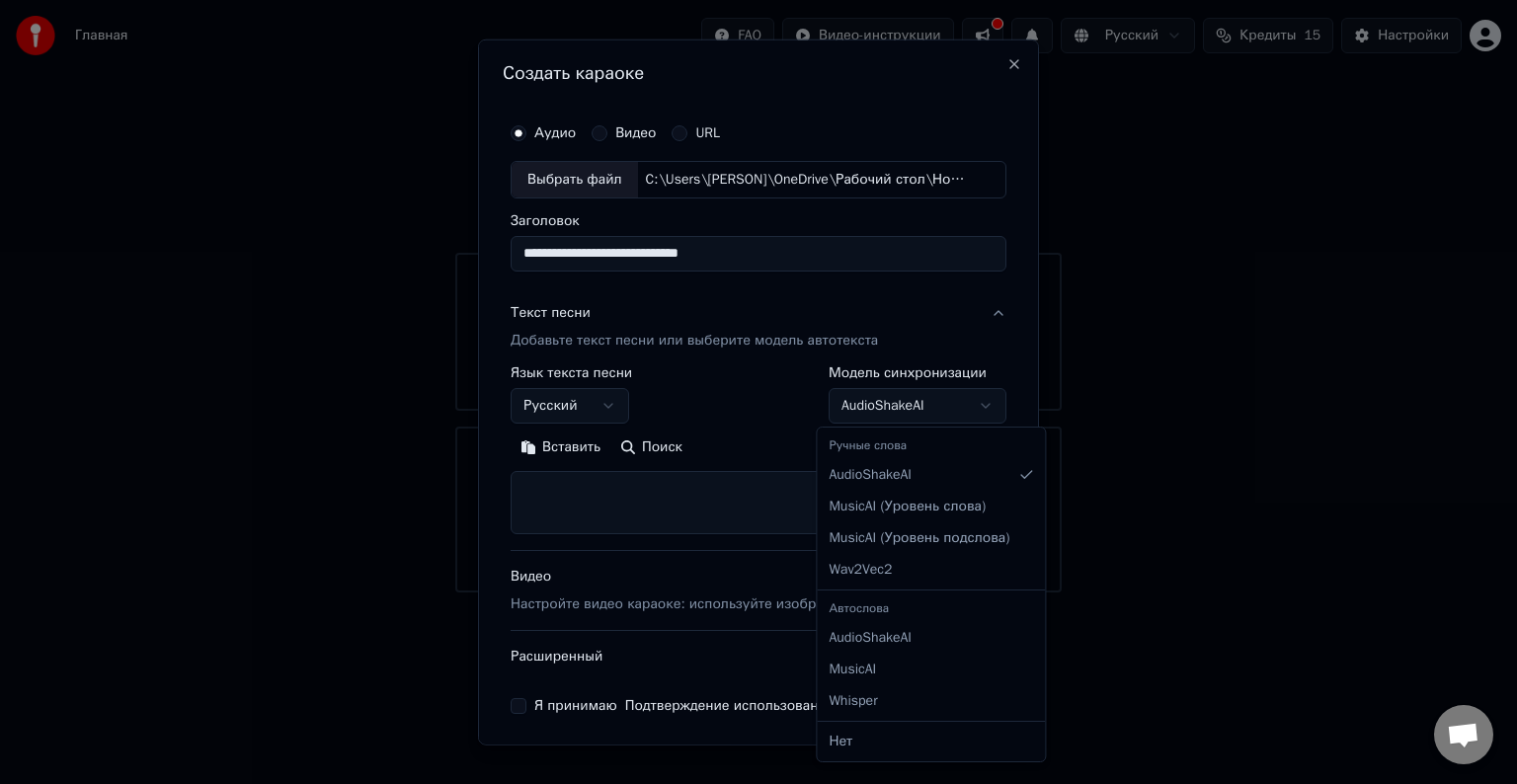 click on "**********" at bounding box center (758, 296) 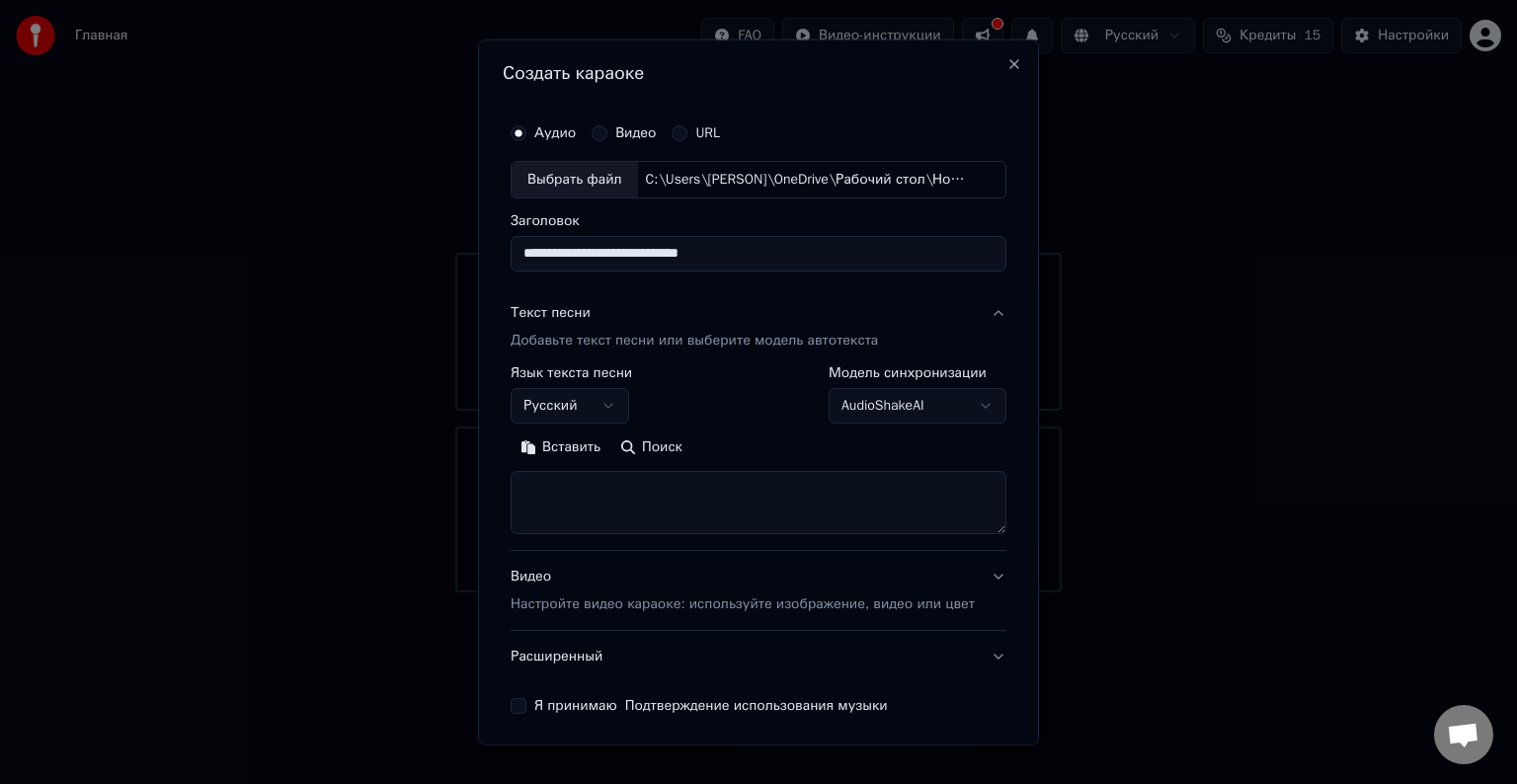 click on "**********" at bounding box center [758, 296] 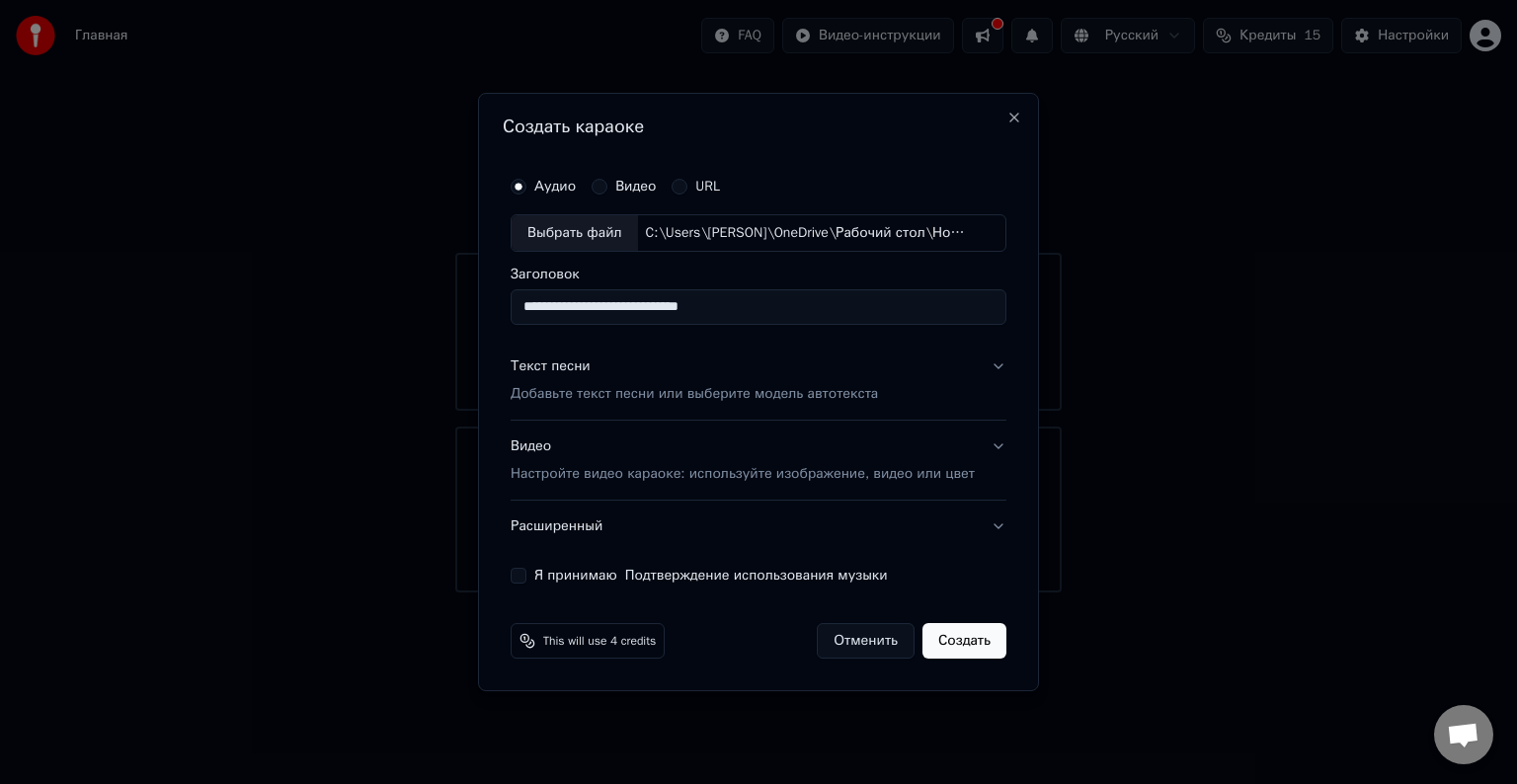 click on "Добавьте текст песни или выберите модель автотекста" at bounding box center (694, 394) 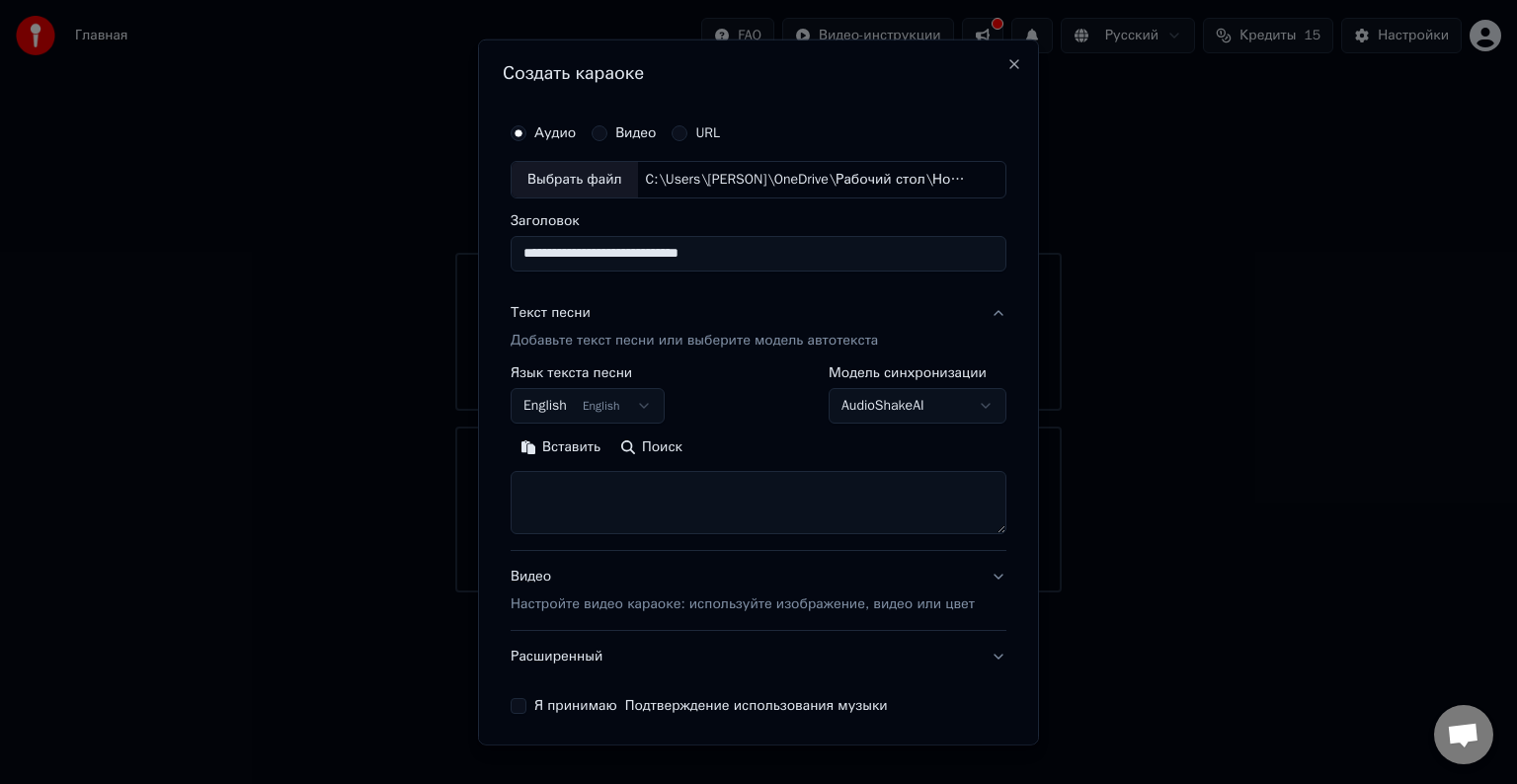 click at bounding box center [758, 503] 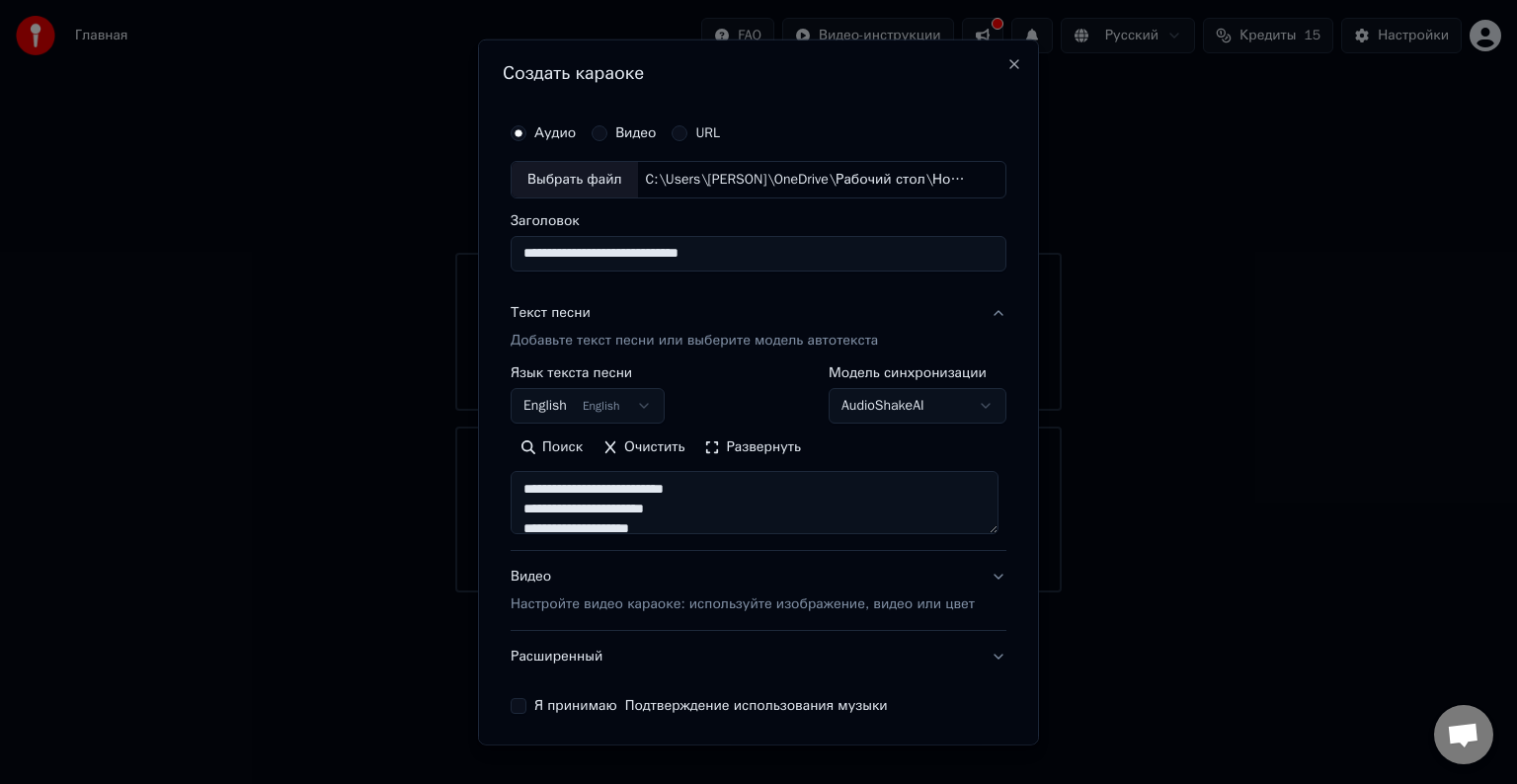 type on "**********" 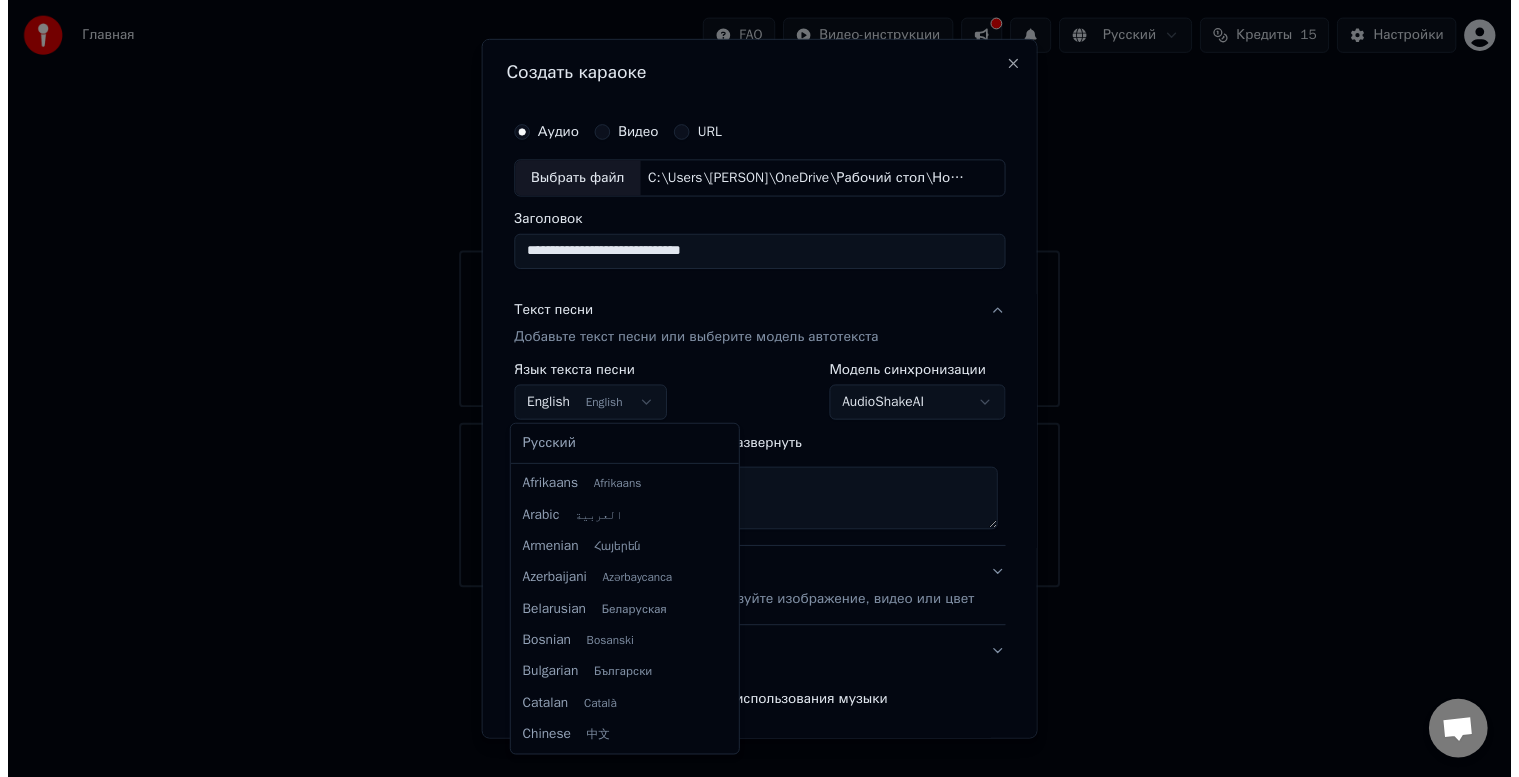 scroll, scrollTop: 160, scrollLeft: 0, axis: vertical 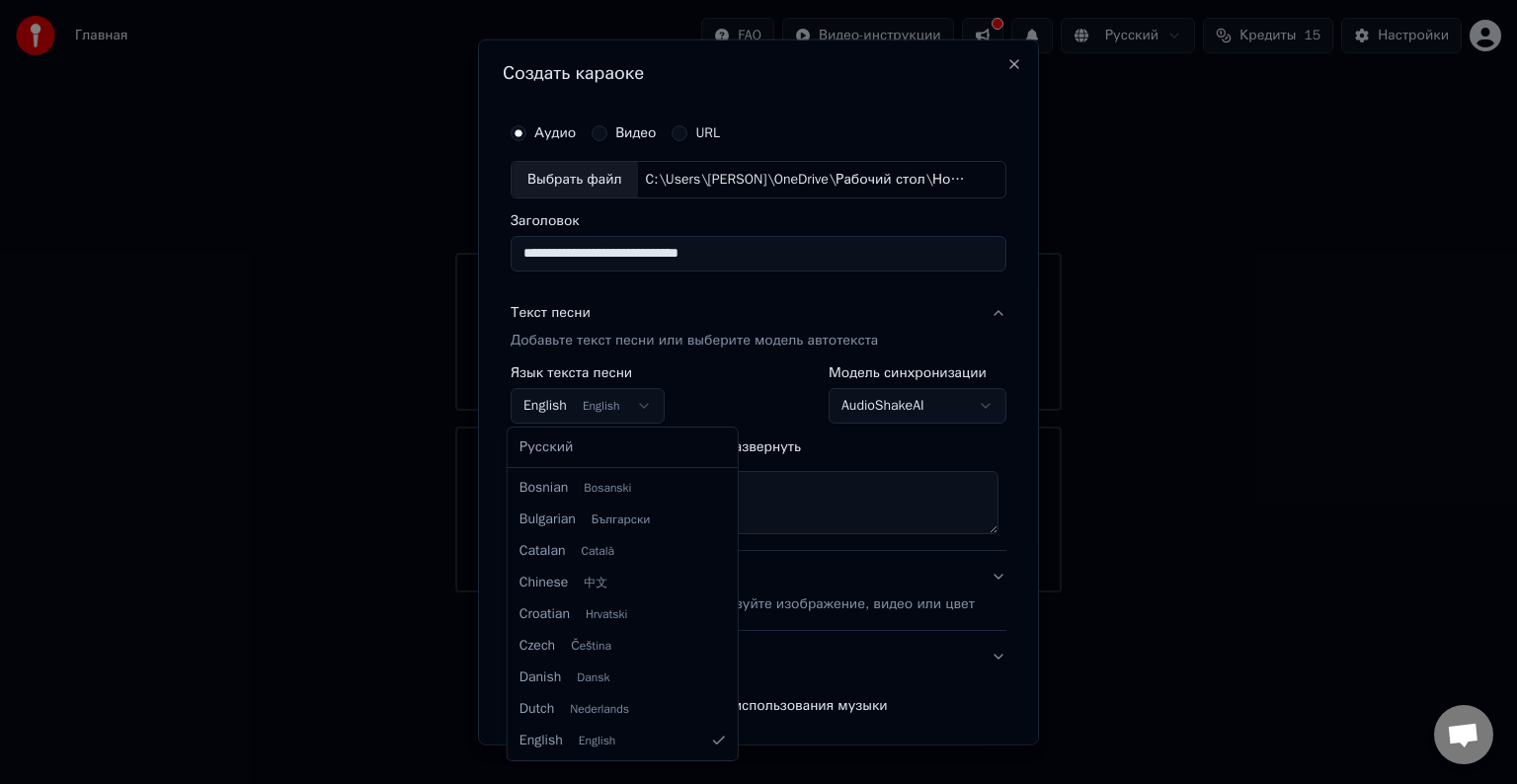 select on "**" 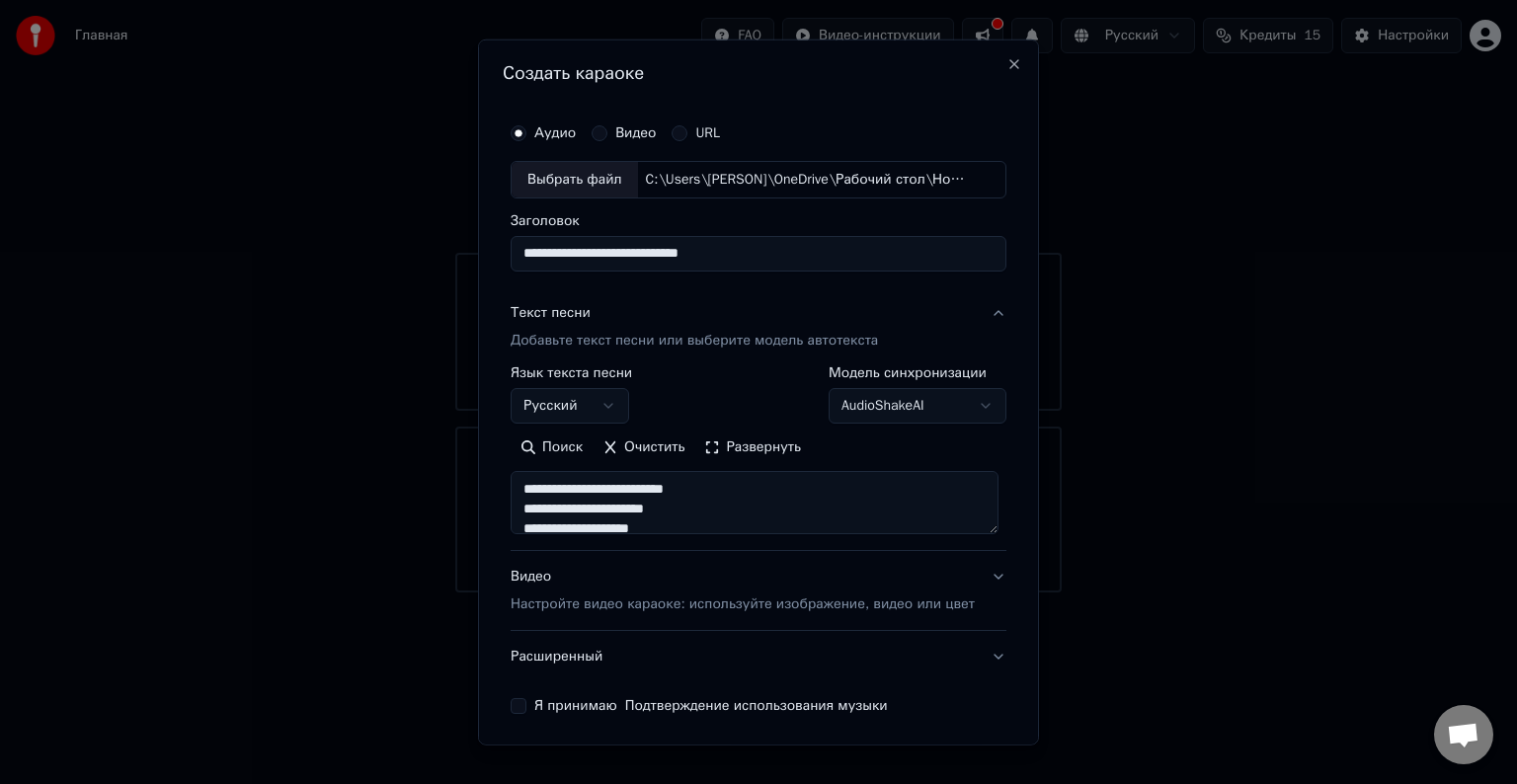 click on "Настройте видео караоке: используйте изображение, видео или цвет" at bounding box center (743, 604) 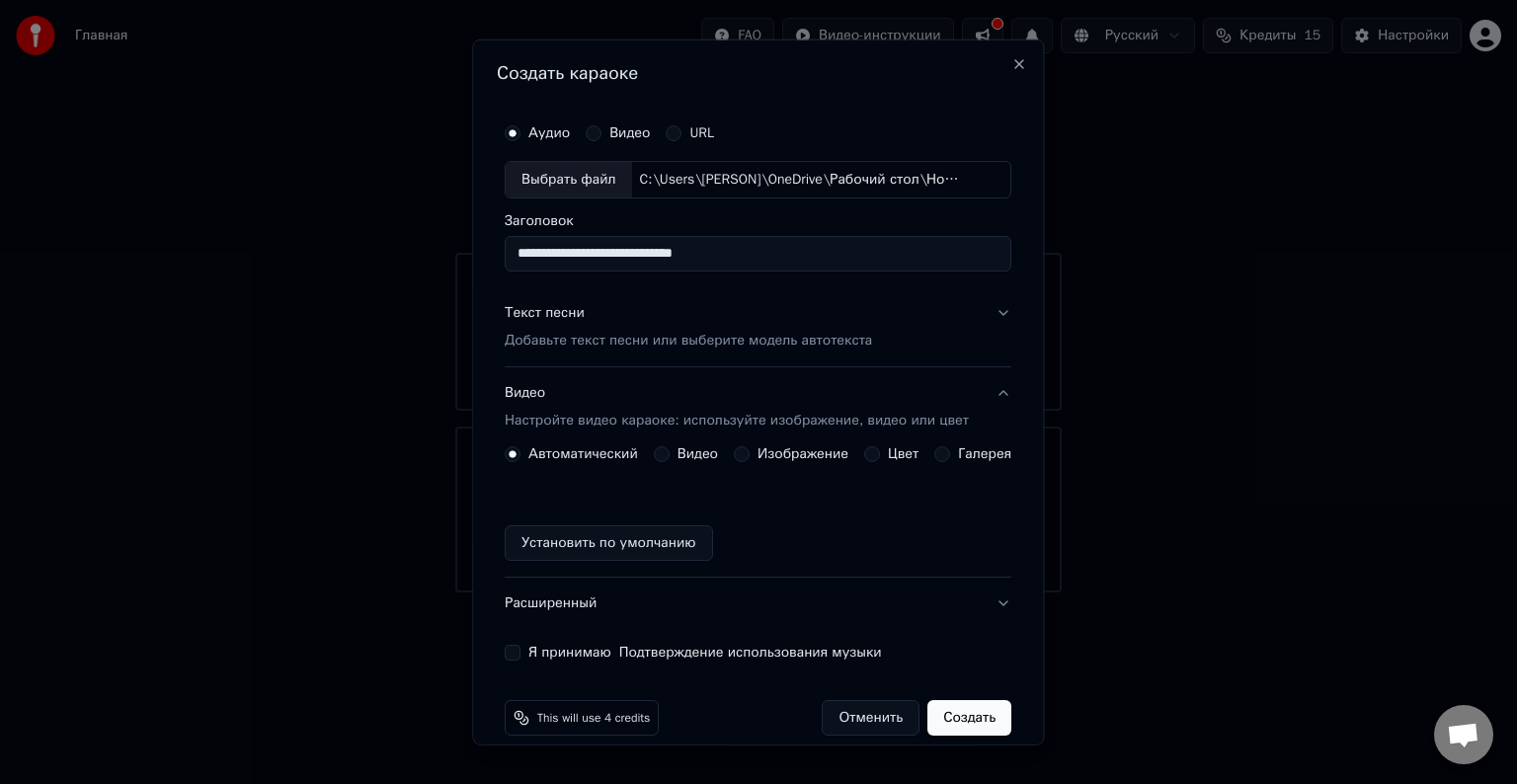click on "Установить по умолчанию" at bounding box center [758, 543] 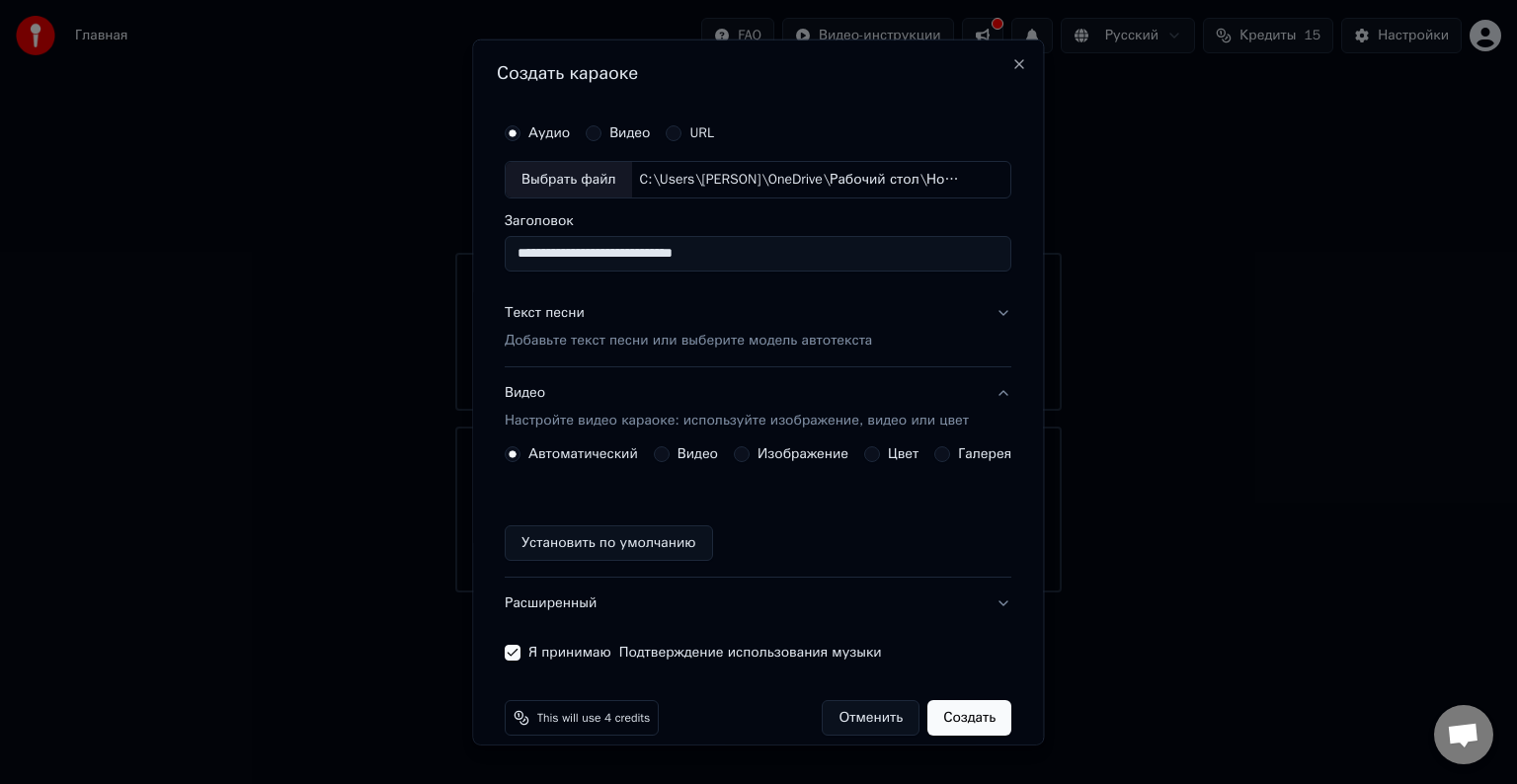 click on "Создать" at bounding box center [970, 718] 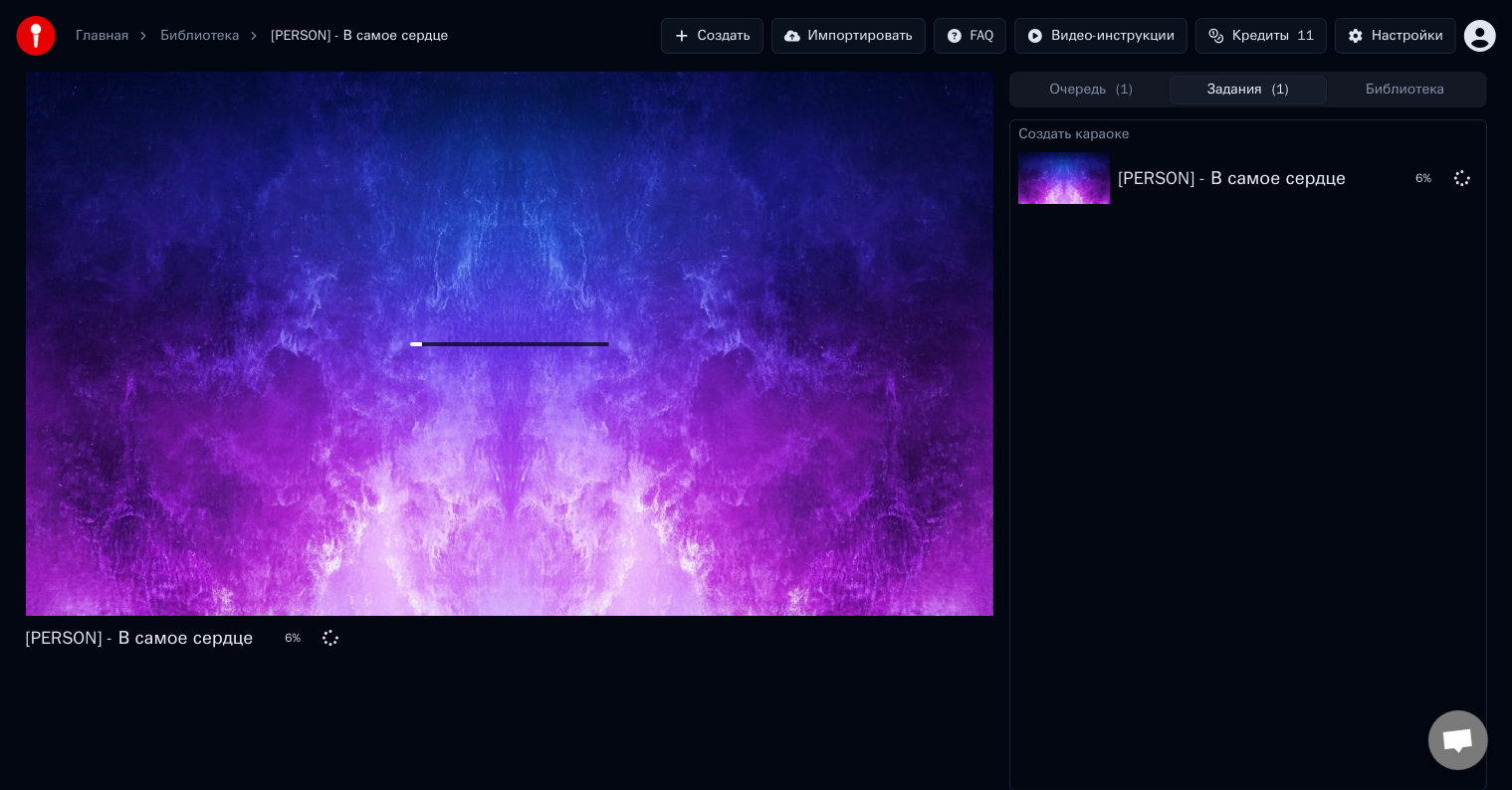 click on "Кредиты" at bounding box center (1260, 36) 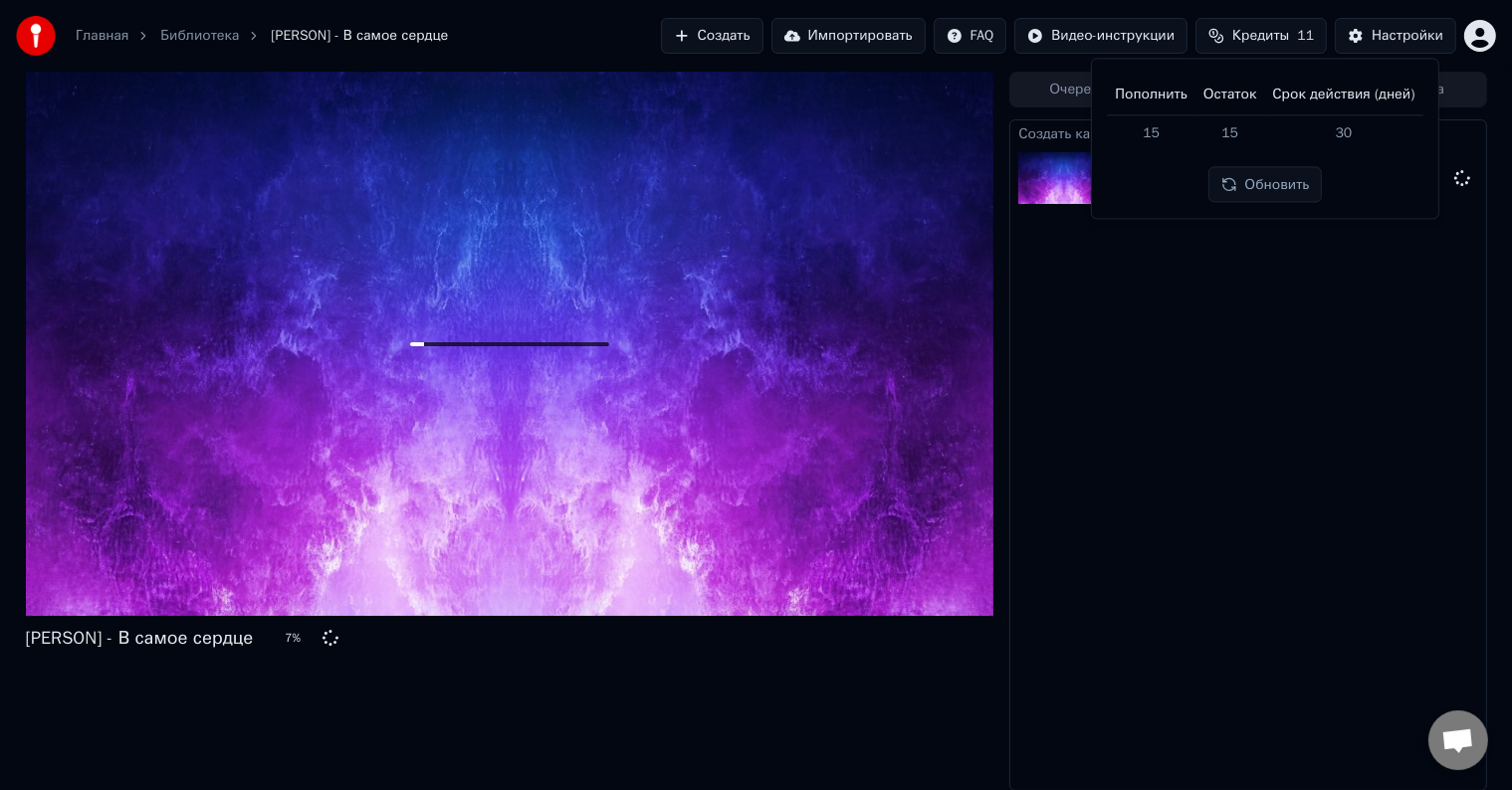 click on "Создать караоке [PERSON] - В самое сердце 7 %" at bounding box center [1247, 455] 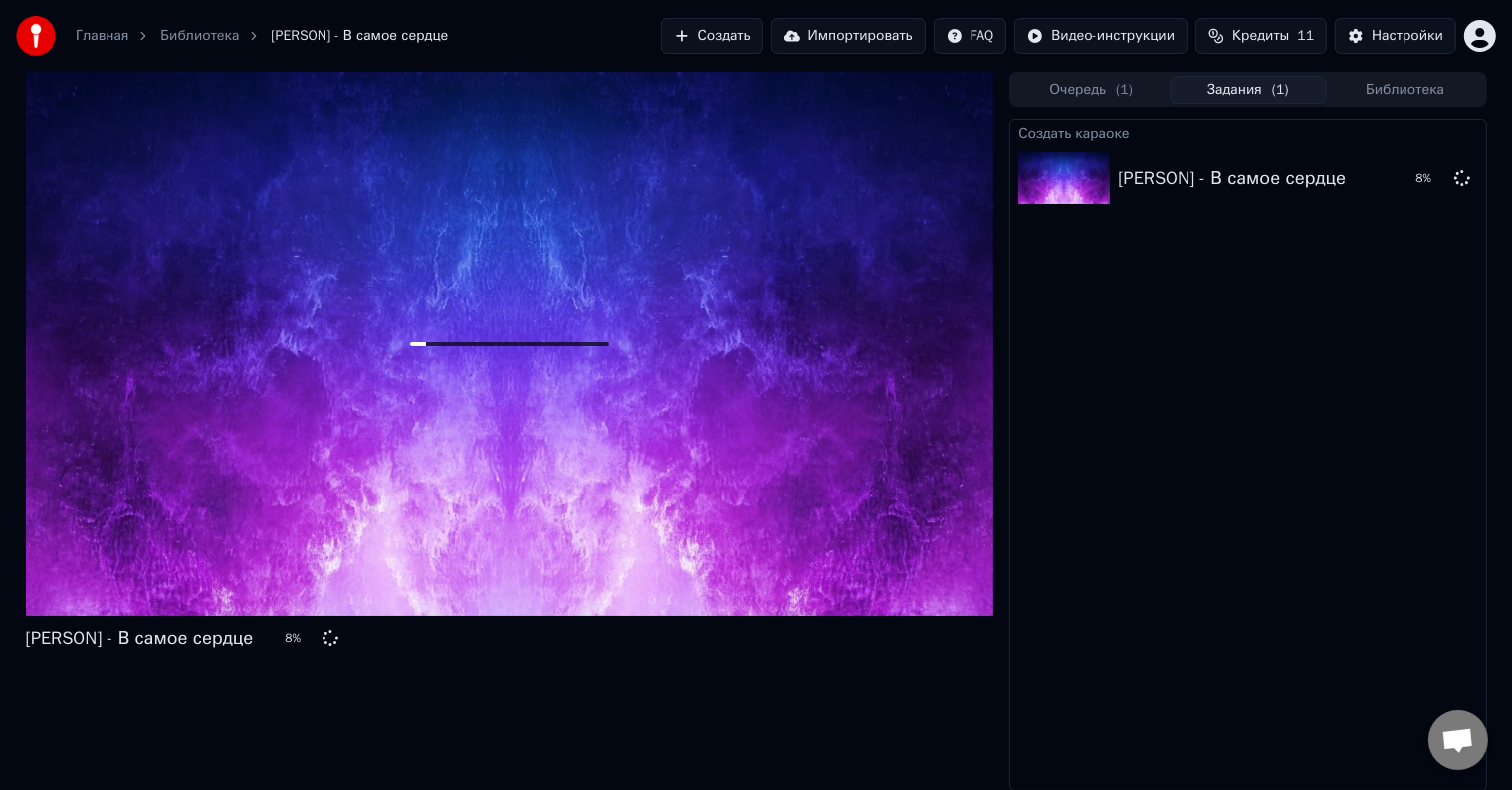 click on "Кредиты 11" at bounding box center (1261, 36) 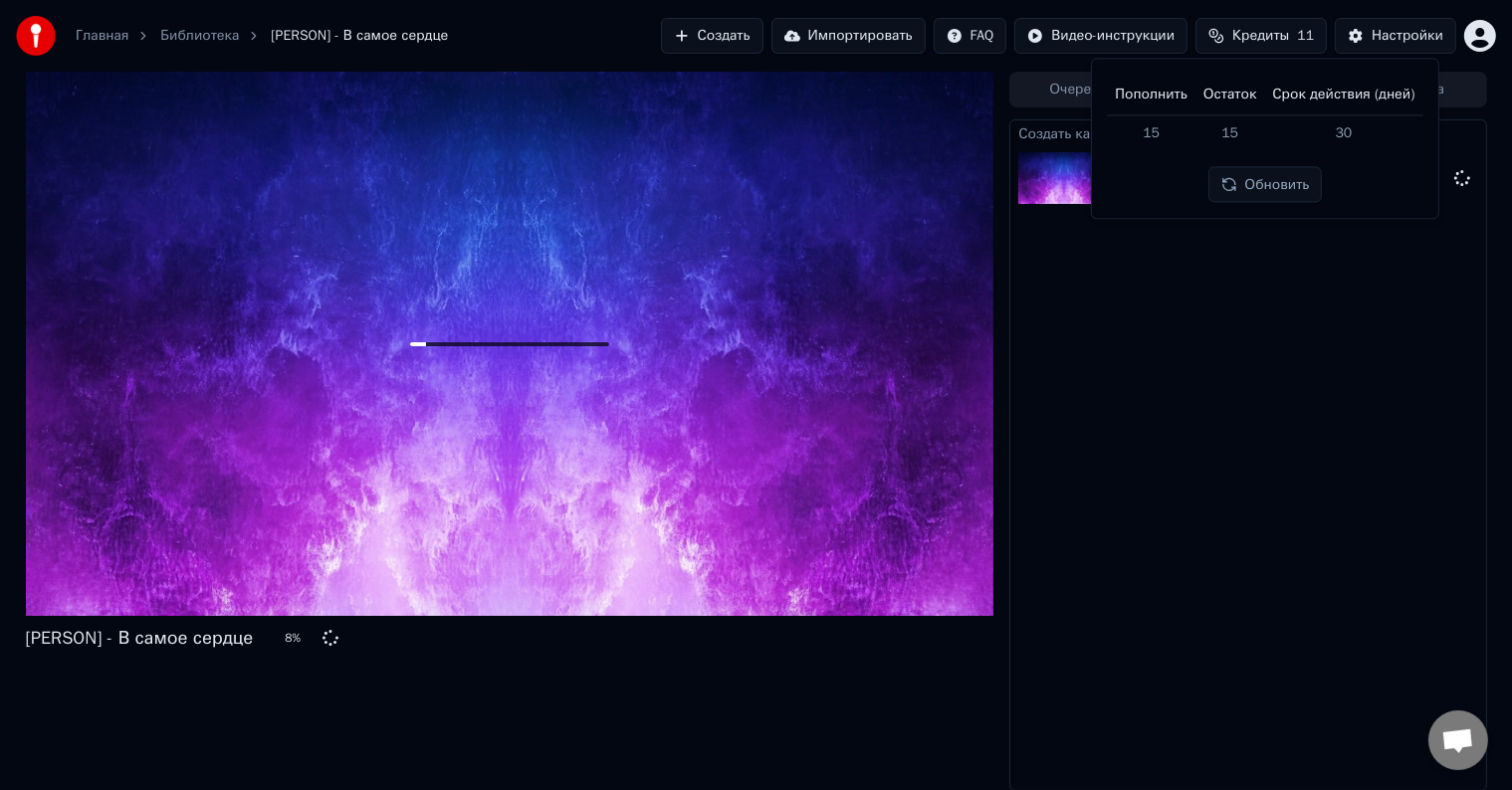 click on "15" at bounding box center (1230, 132) 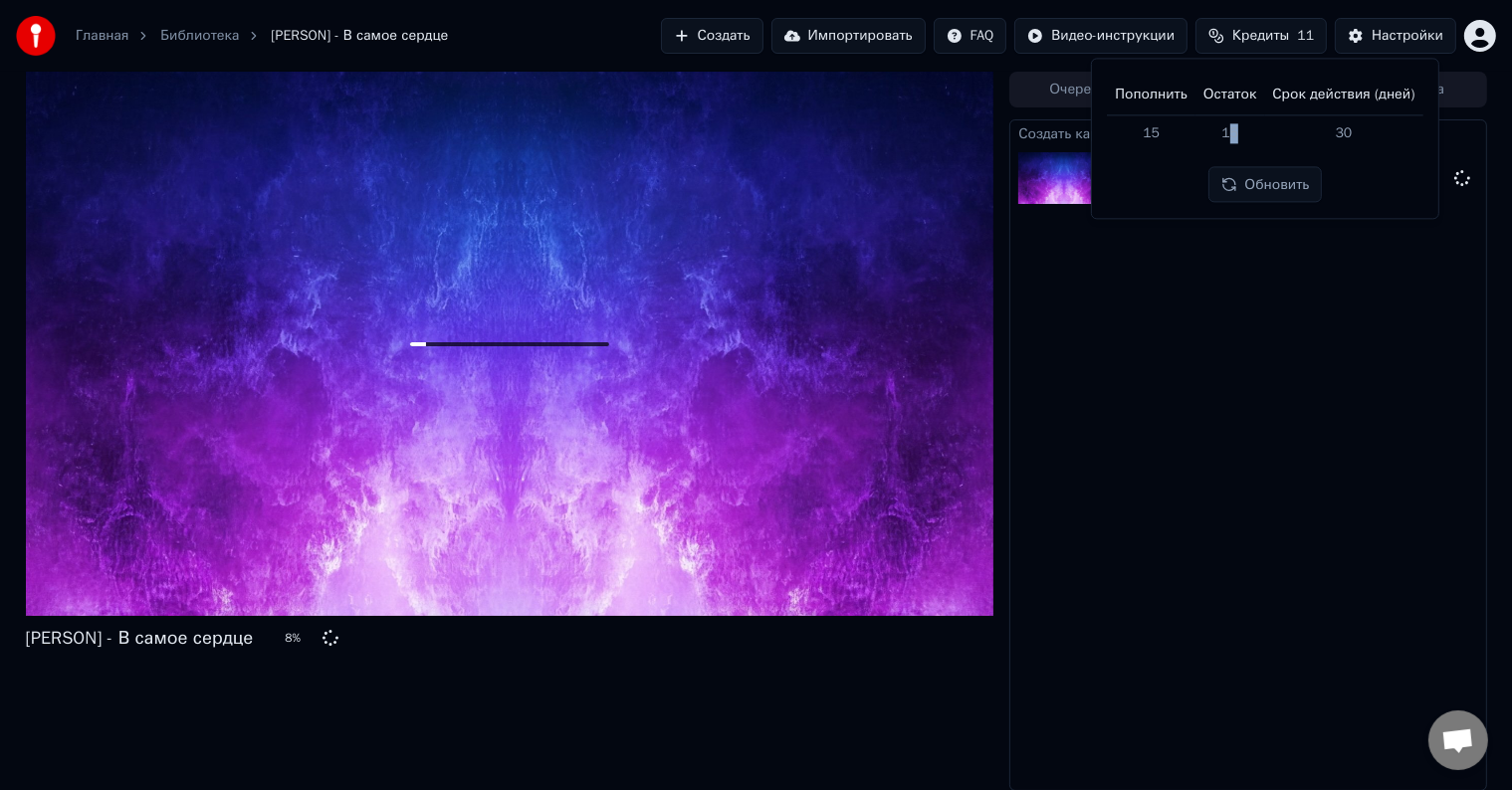 drag, startPoint x: 1244, startPoint y: 135, endPoint x: 1229, endPoint y: 129, distance: 16.155494 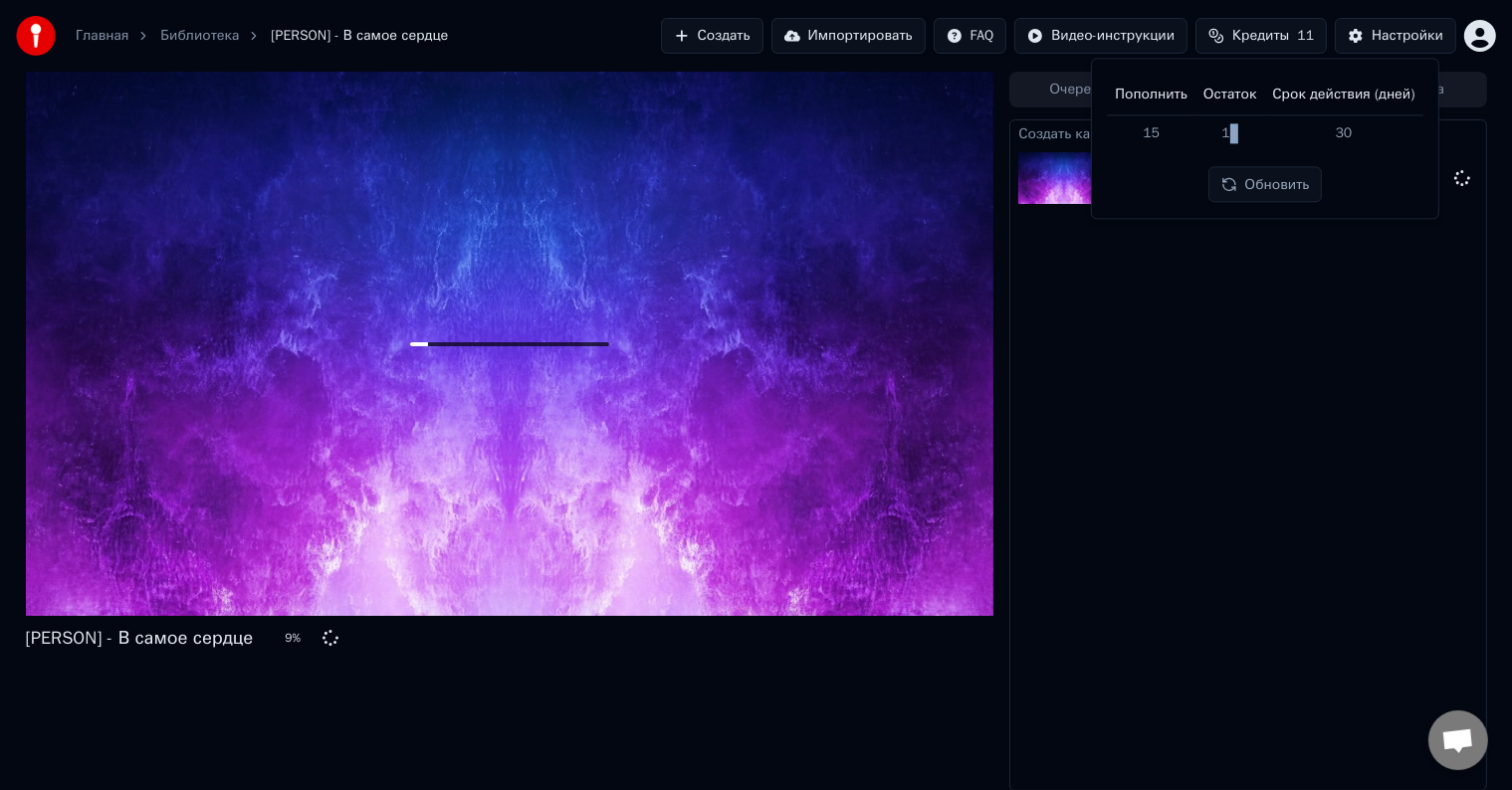 click on "Обновить" at bounding box center (1265, 185) 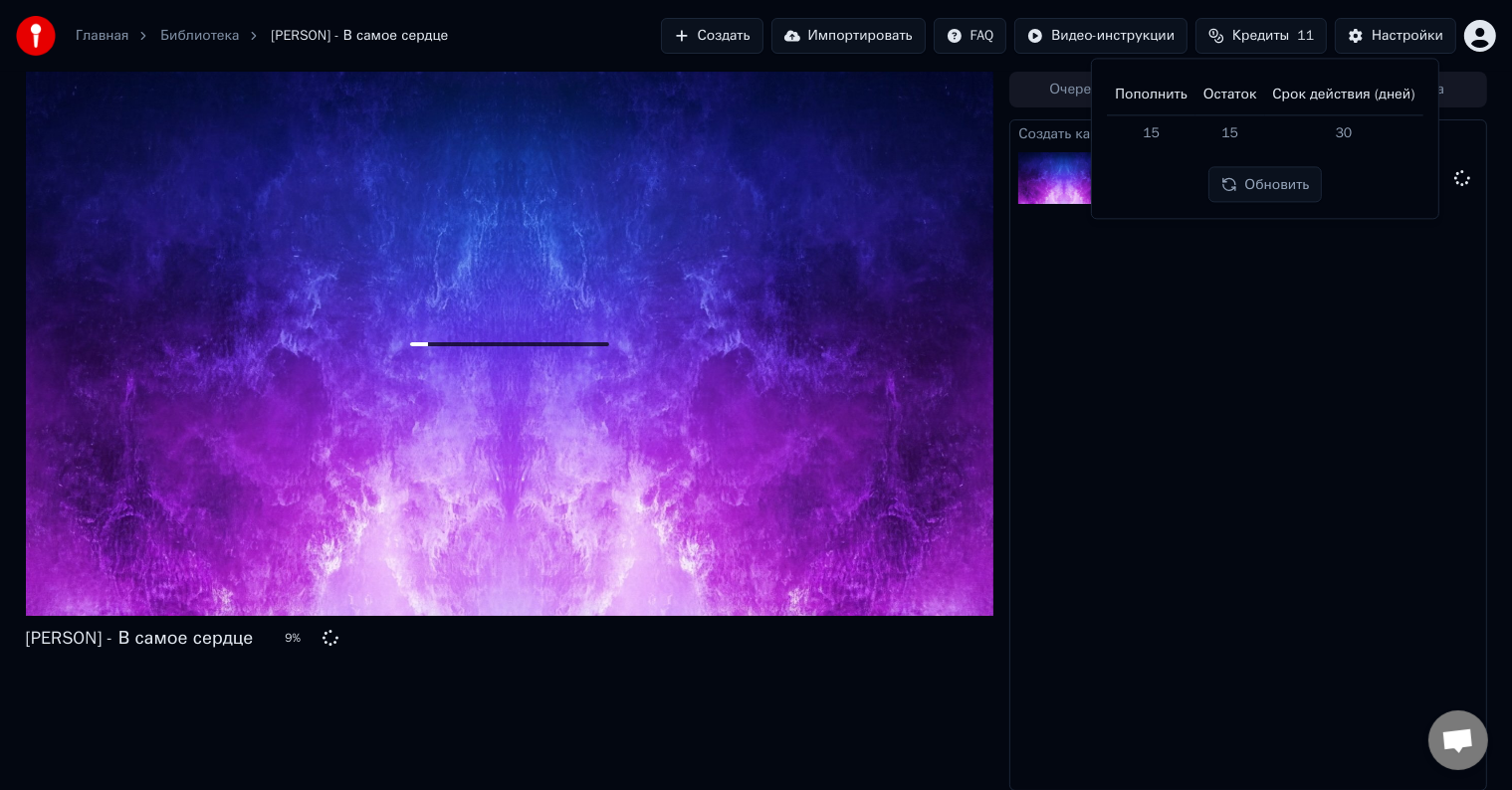 click on "Создать караоке [PERSON] - В самое сердце 9 %" at bounding box center (1247, 455) 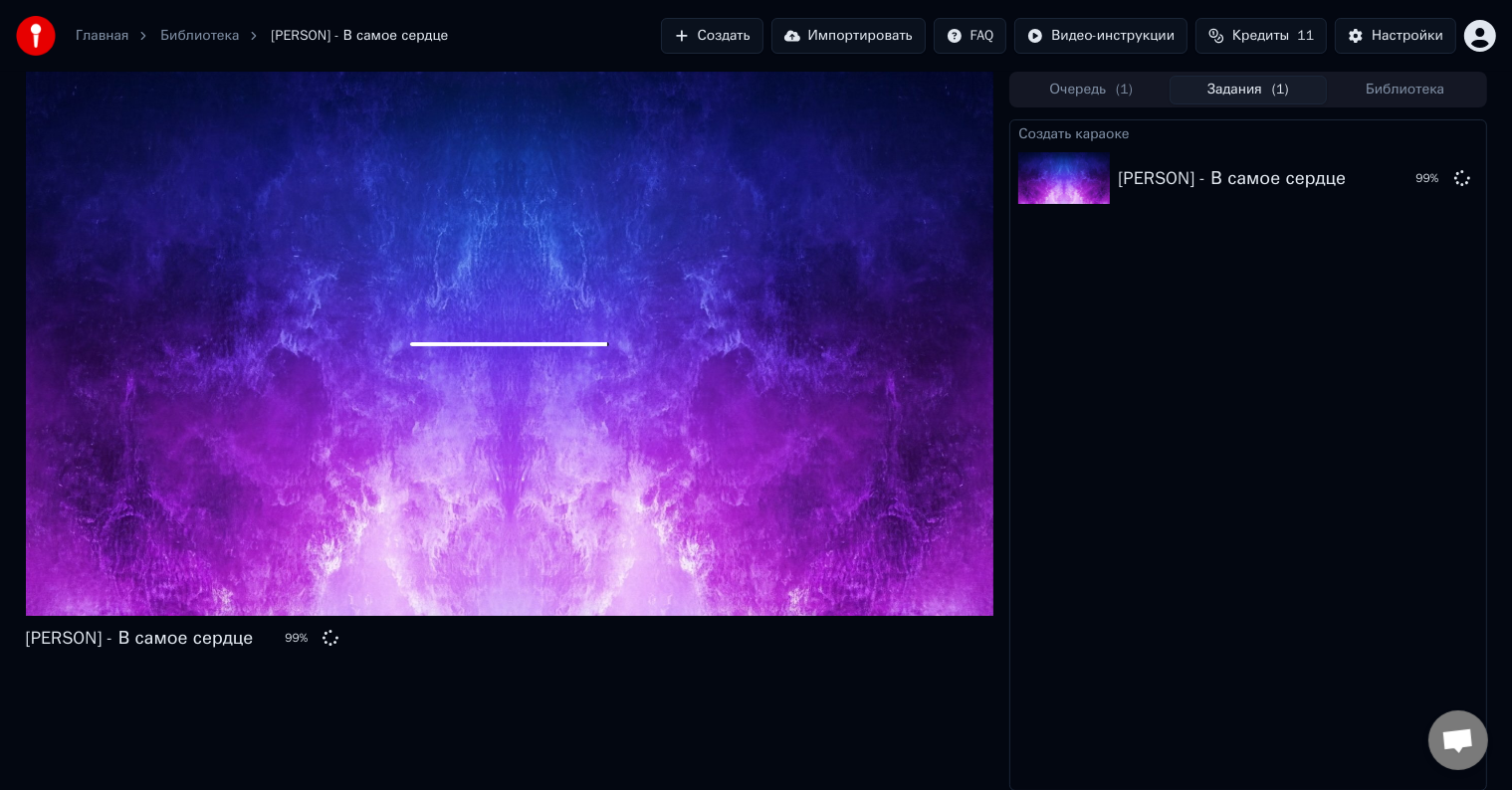 click on "Библиотека" at bounding box center [1405, 90] 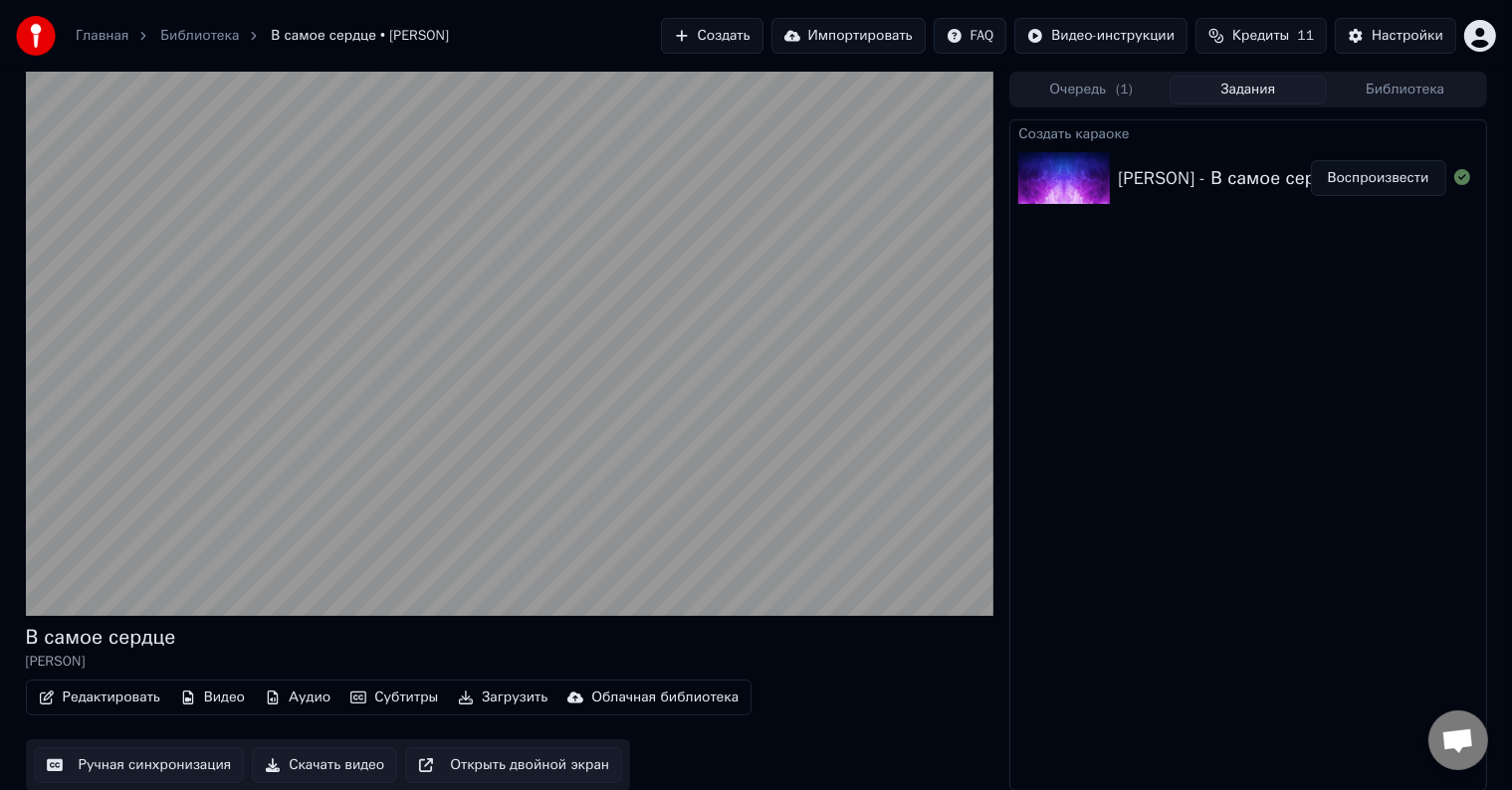 type 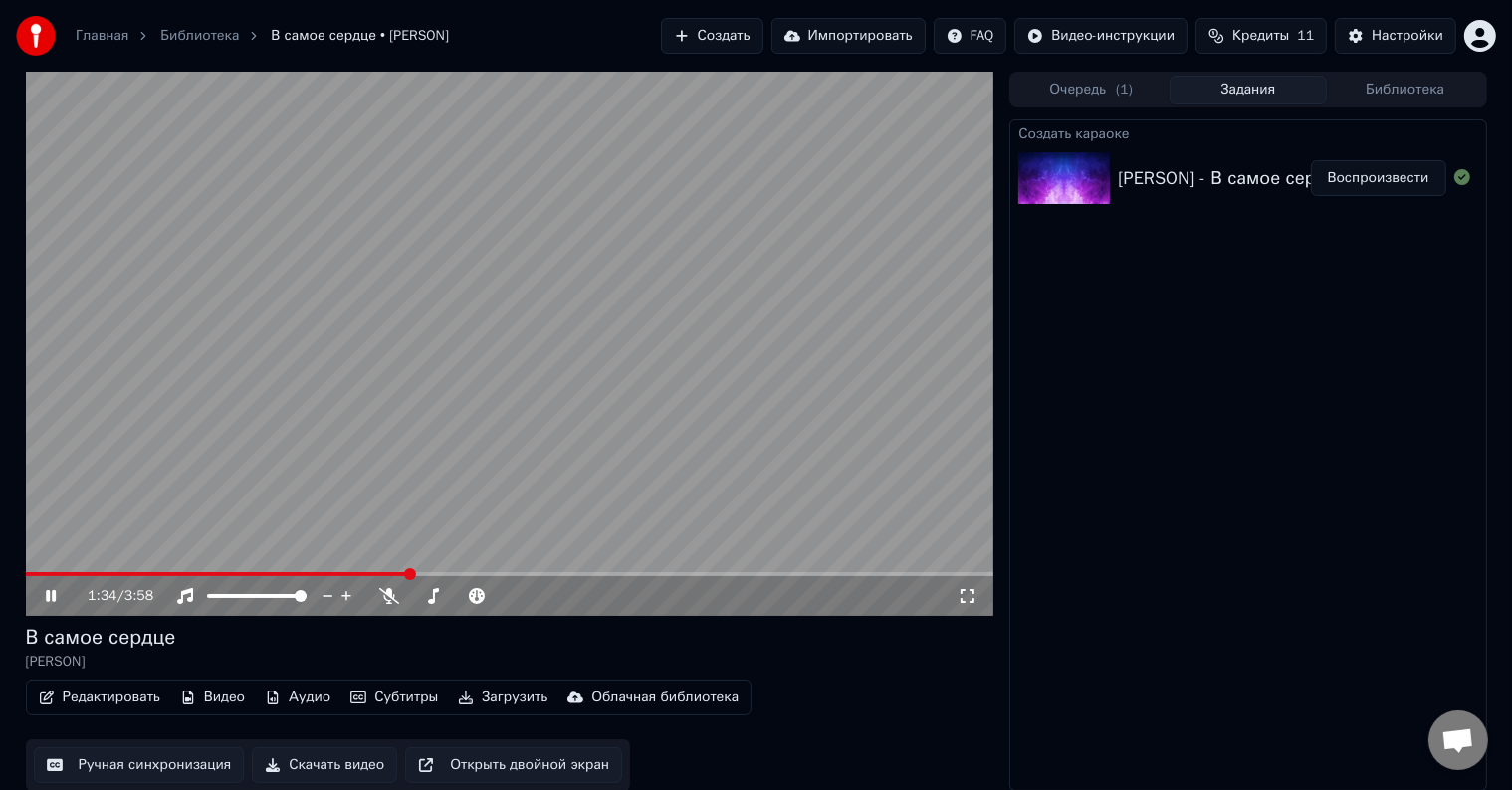 click at bounding box center [510, 343] 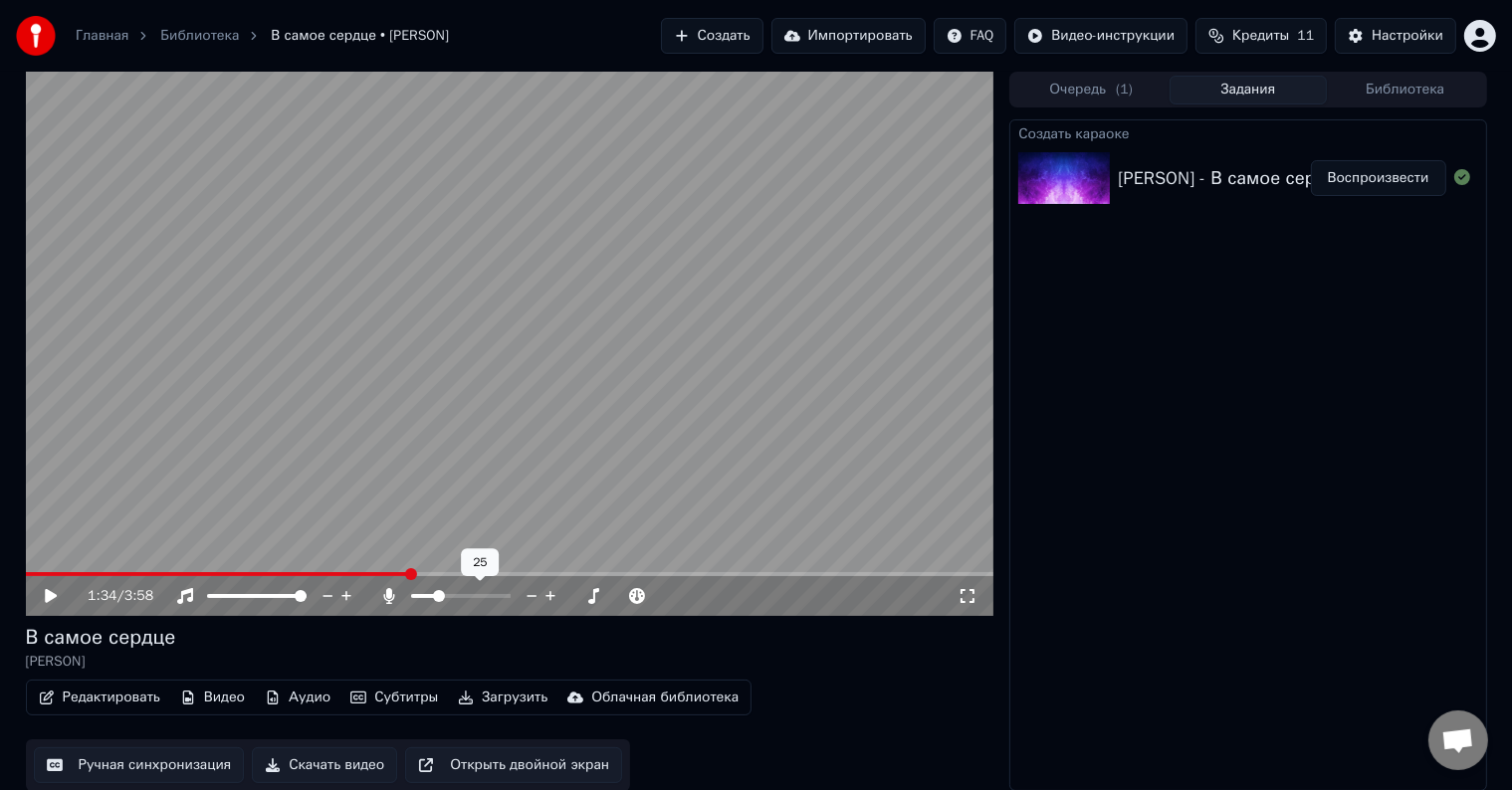 click at bounding box center (439, 596) 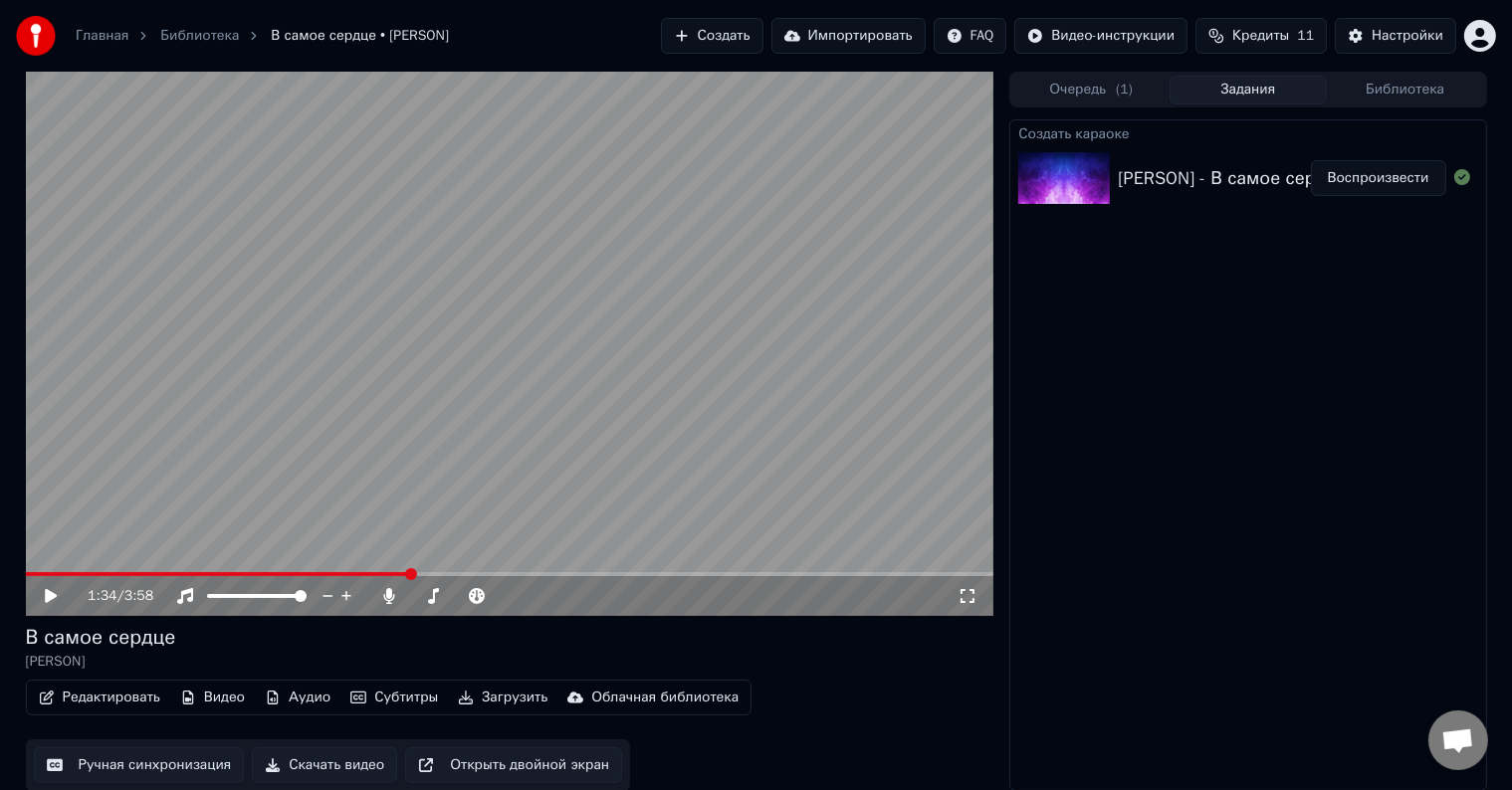 click at bounding box center [510, 343] 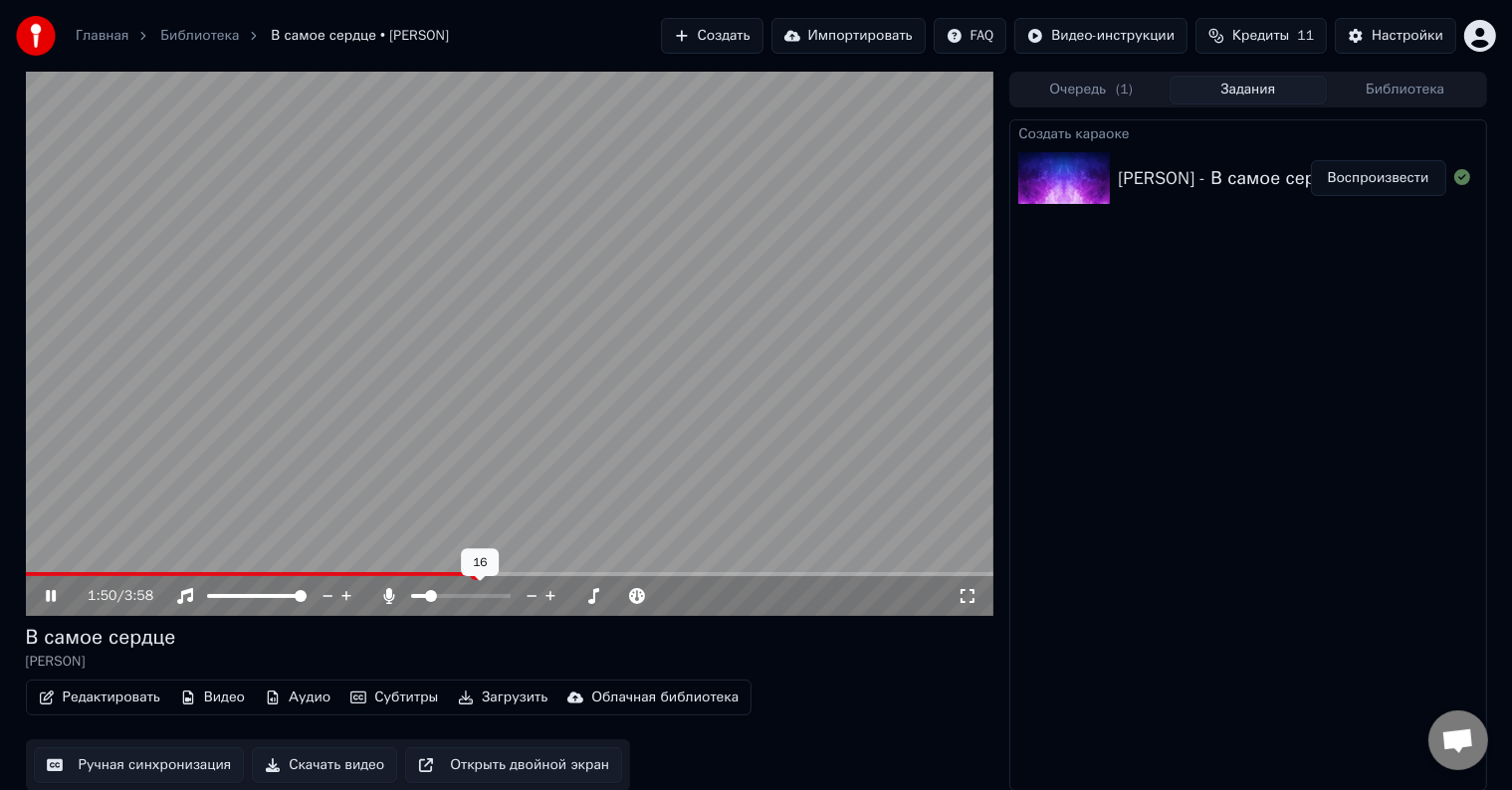 click at bounding box center [431, 596] 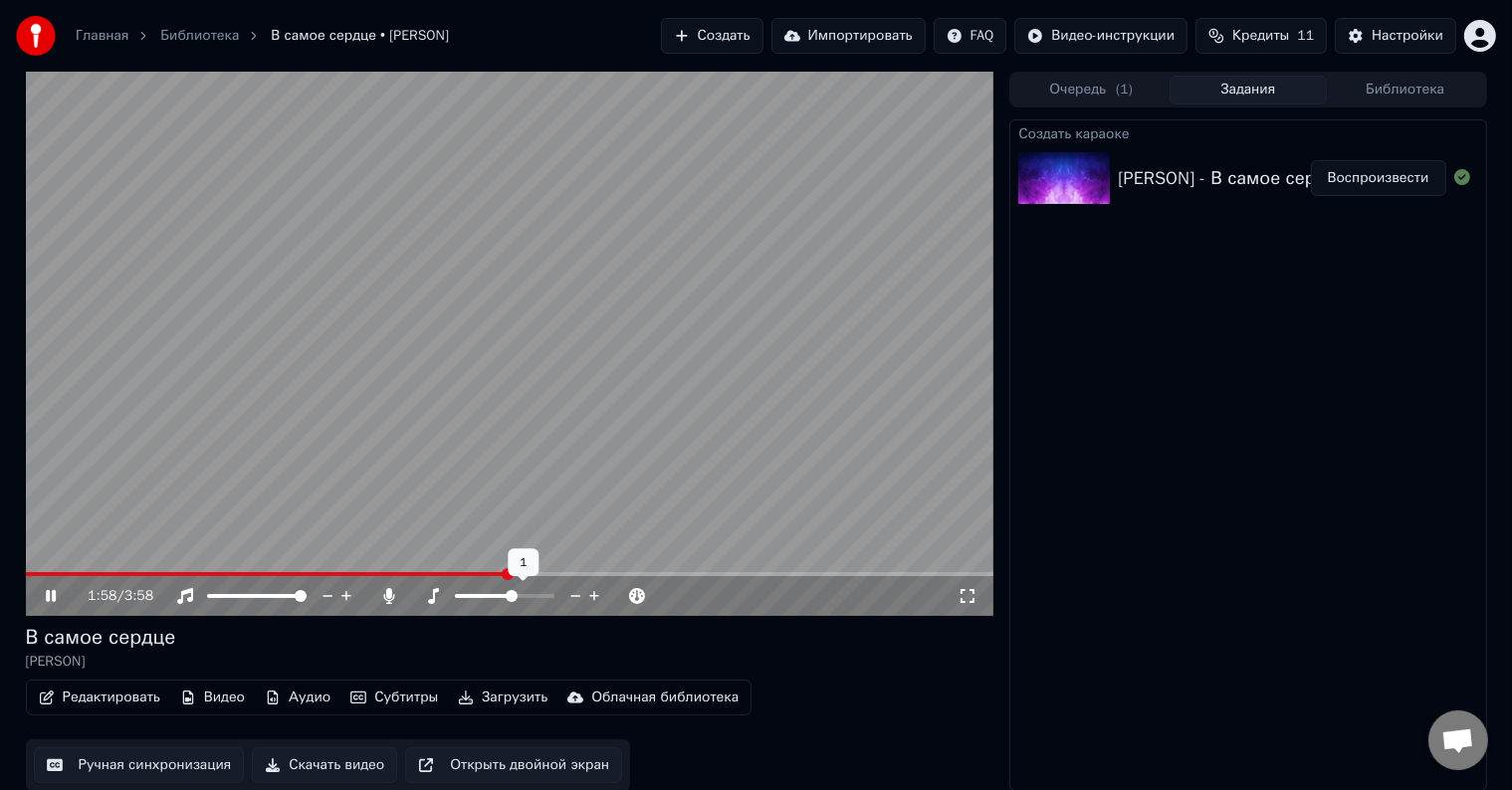 click at bounding box center [512, 596] 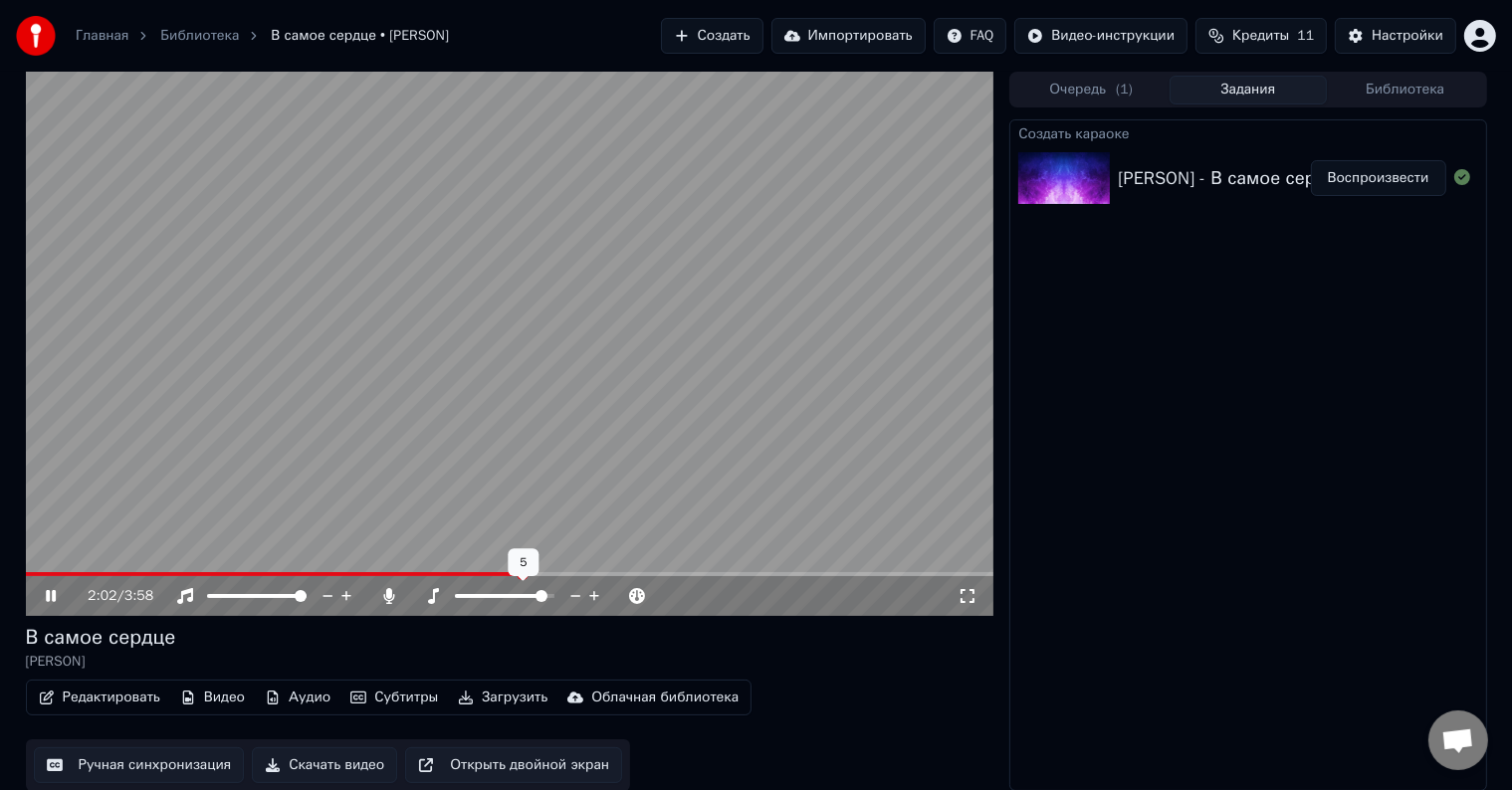 click at bounding box center (541, 596) 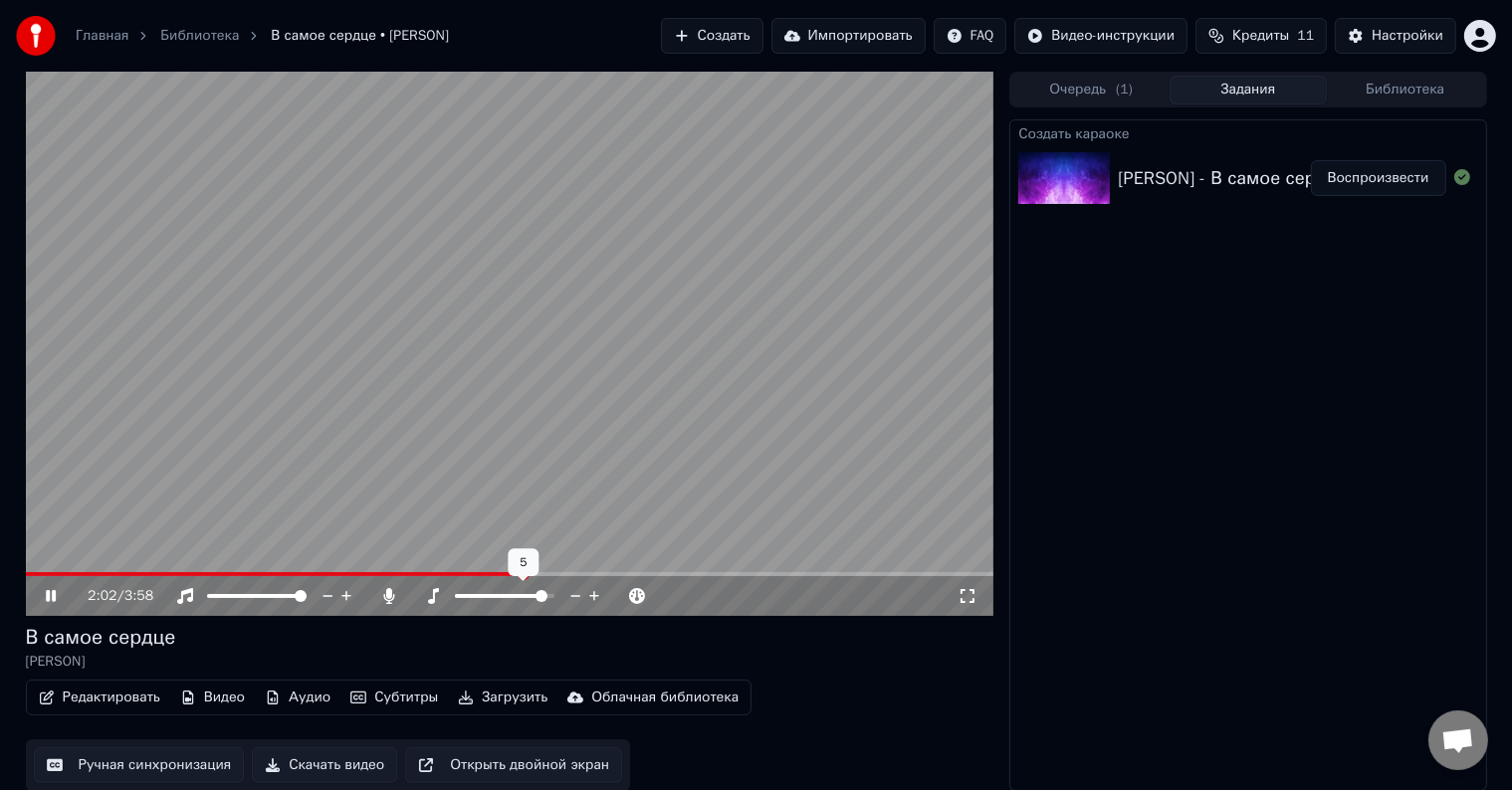 click at bounding box center (541, 596) 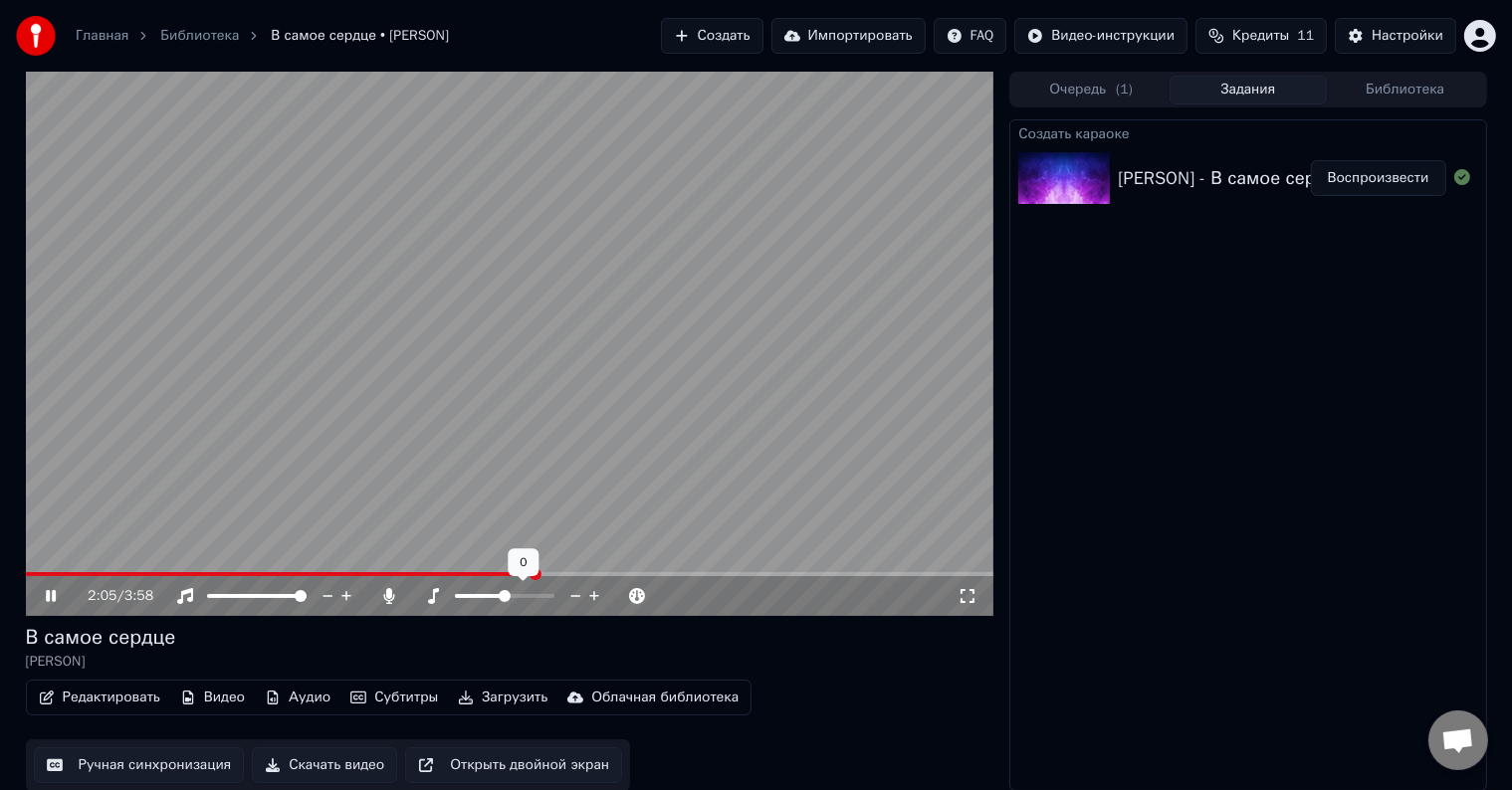 click at bounding box center [505, 596] 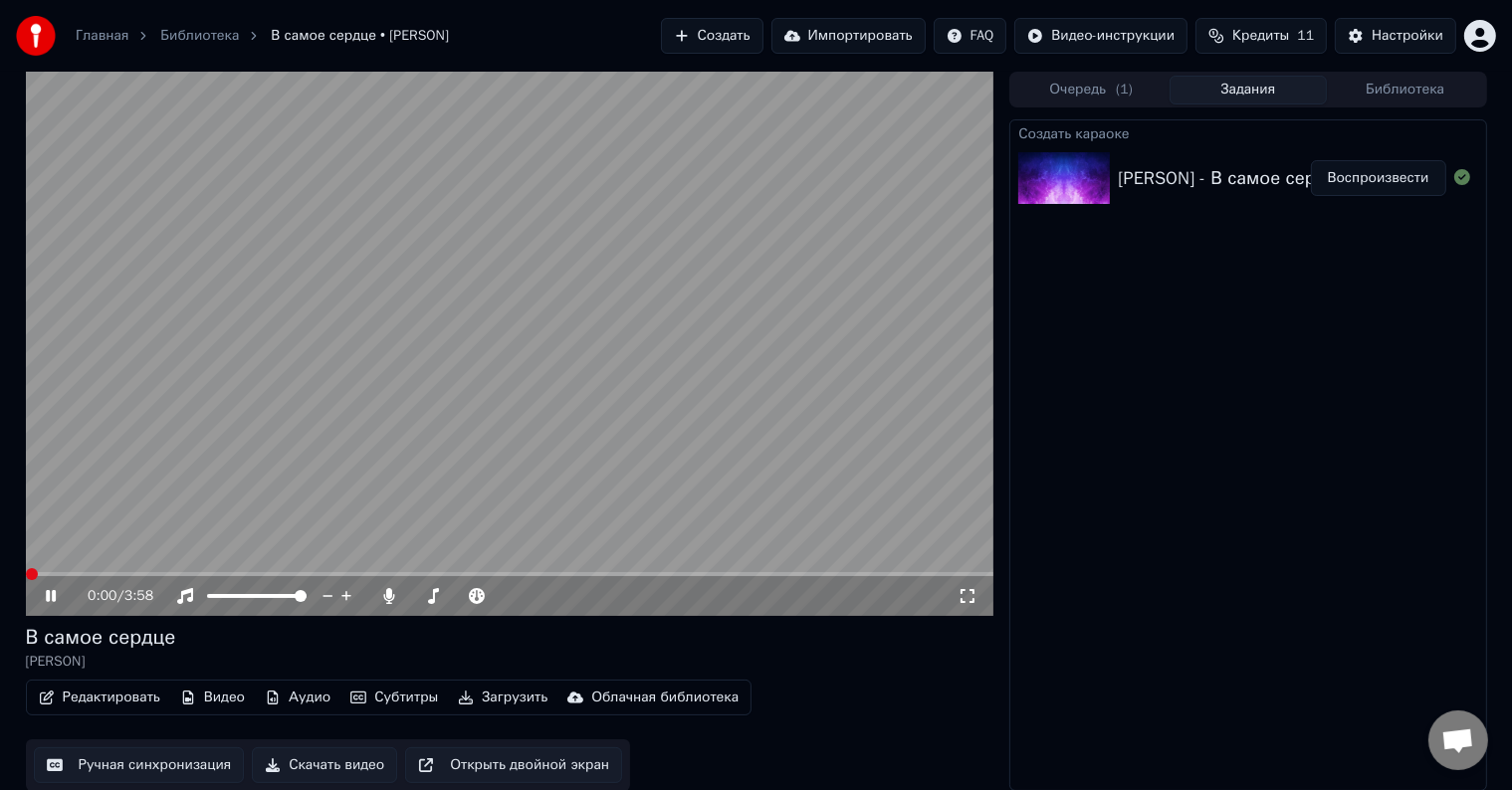 click at bounding box center (26, 574) 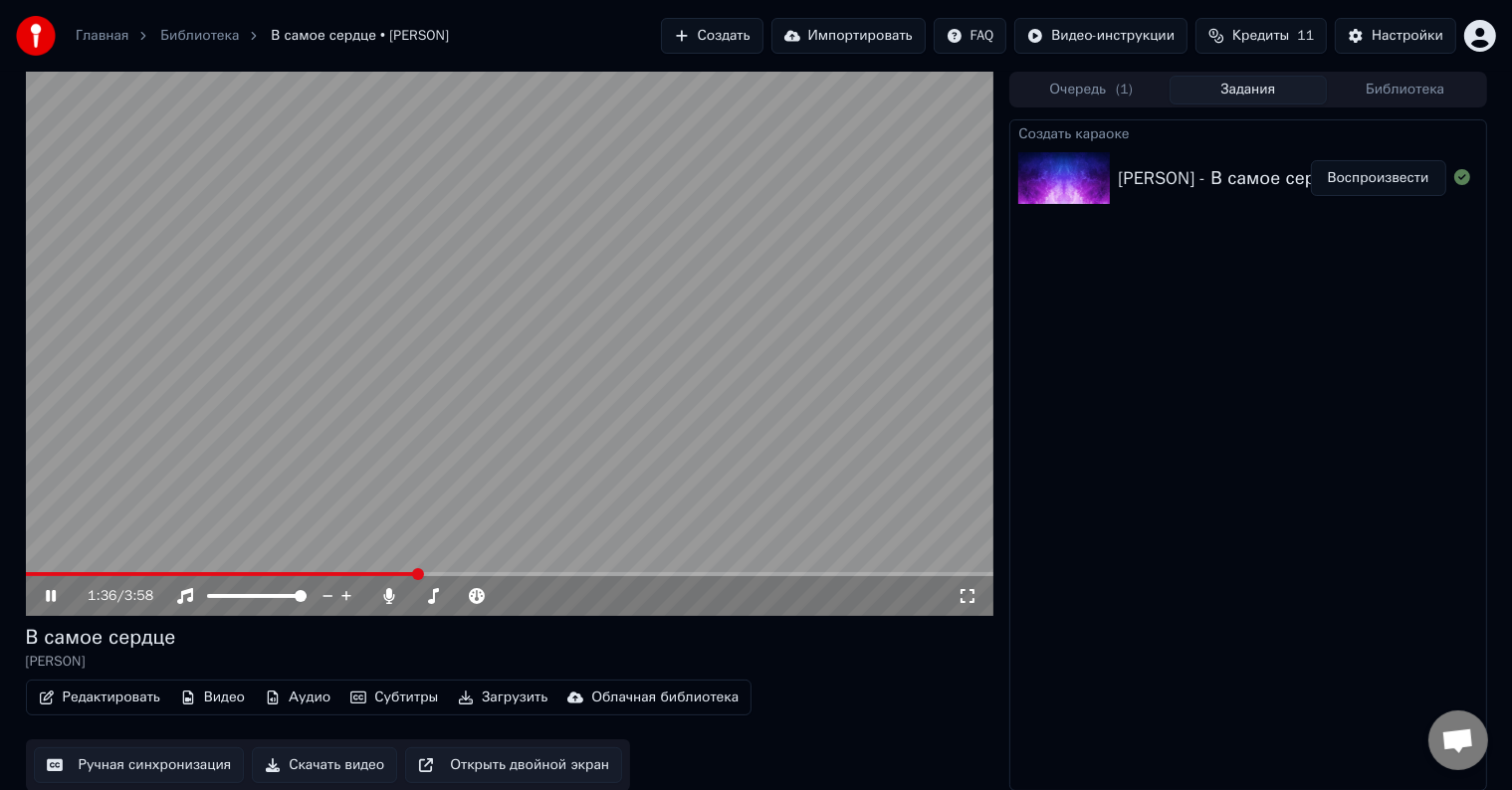 click at bounding box center [510, 343] 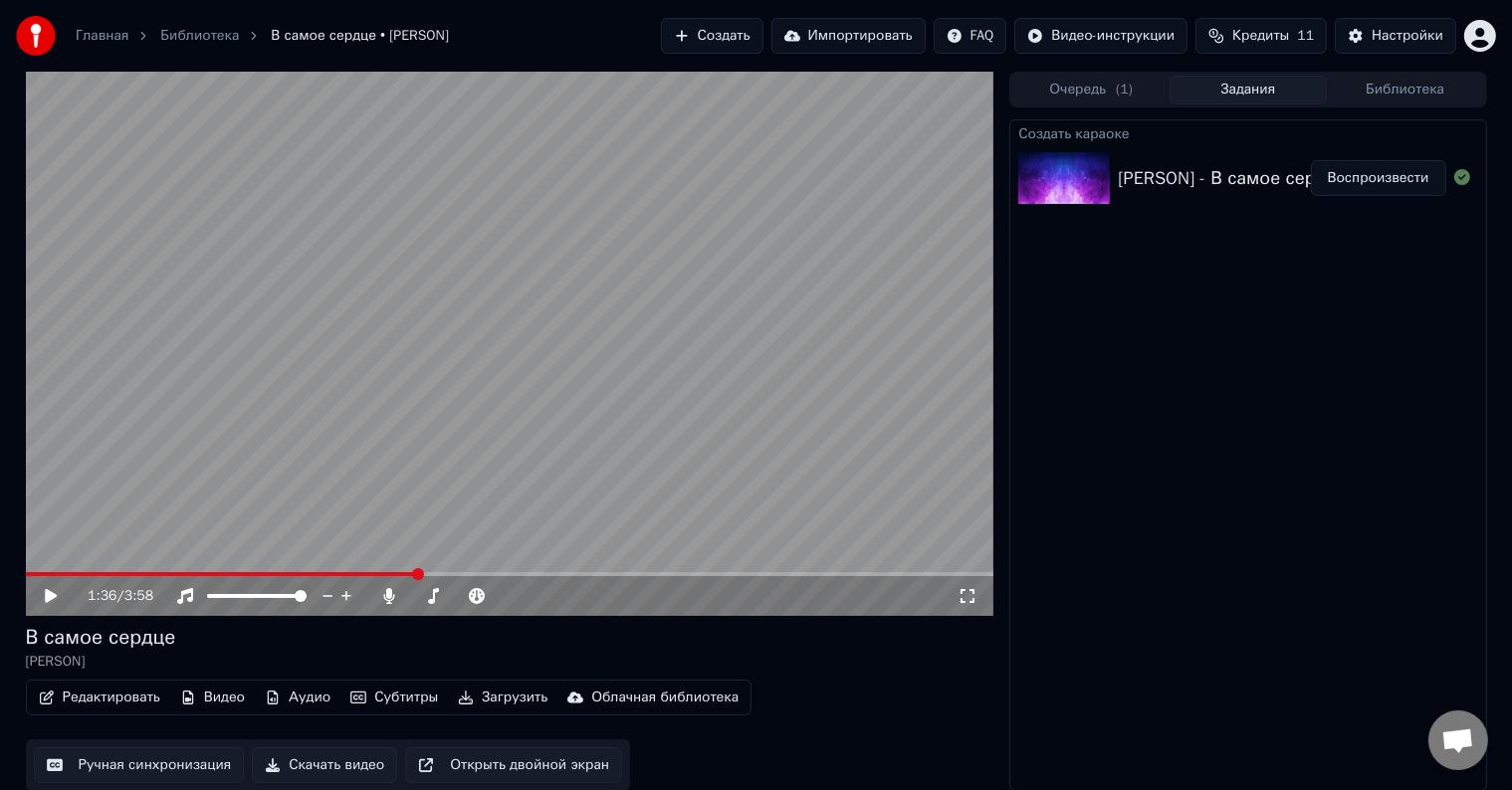 click on "Главная Библиотека В самое сердце • [PERSON] Создать Импортировать FAQ Видео-инструкции Кредиты 11 Настройки" at bounding box center [756, 36] 